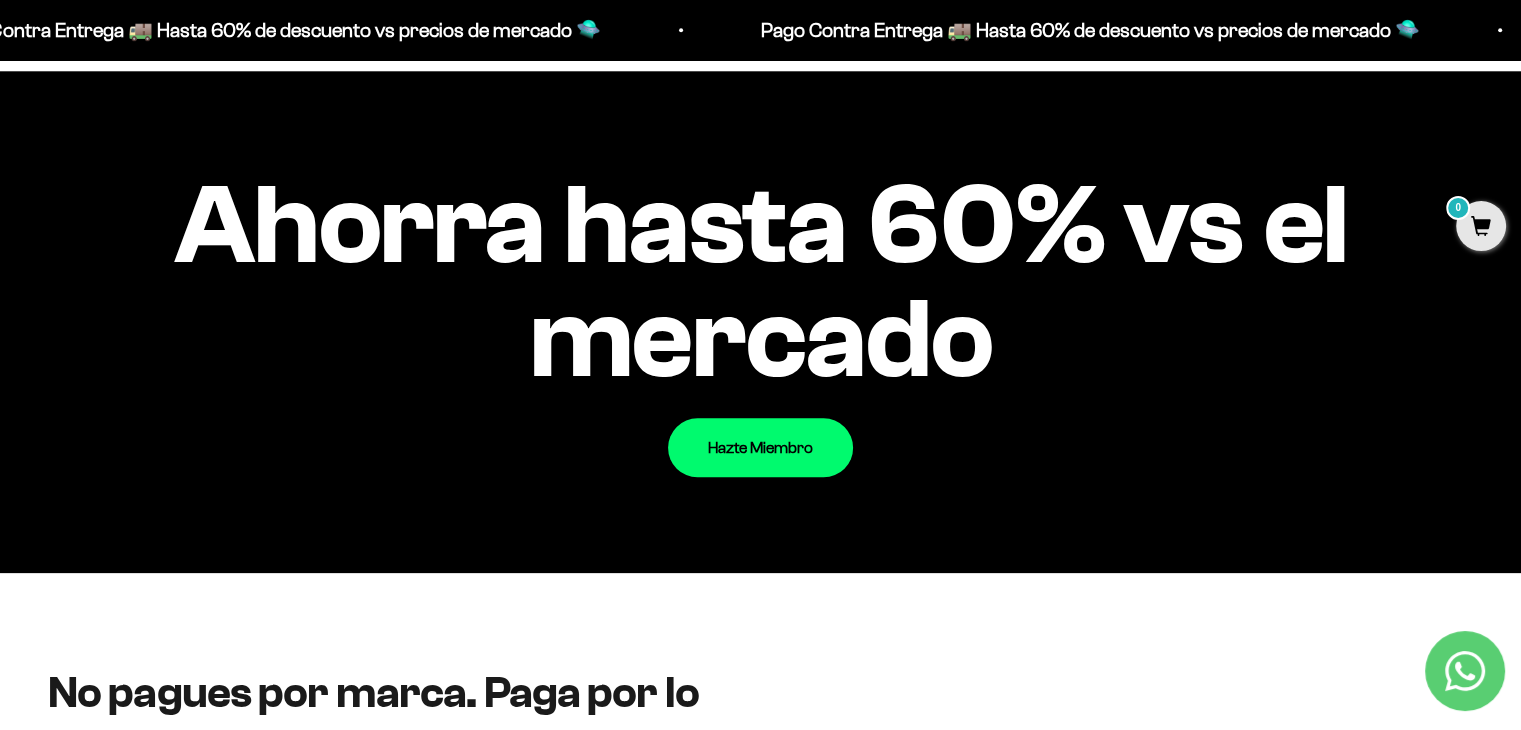 scroll, scrollTop: 2192, scrollLeft: 0, axis: vertical 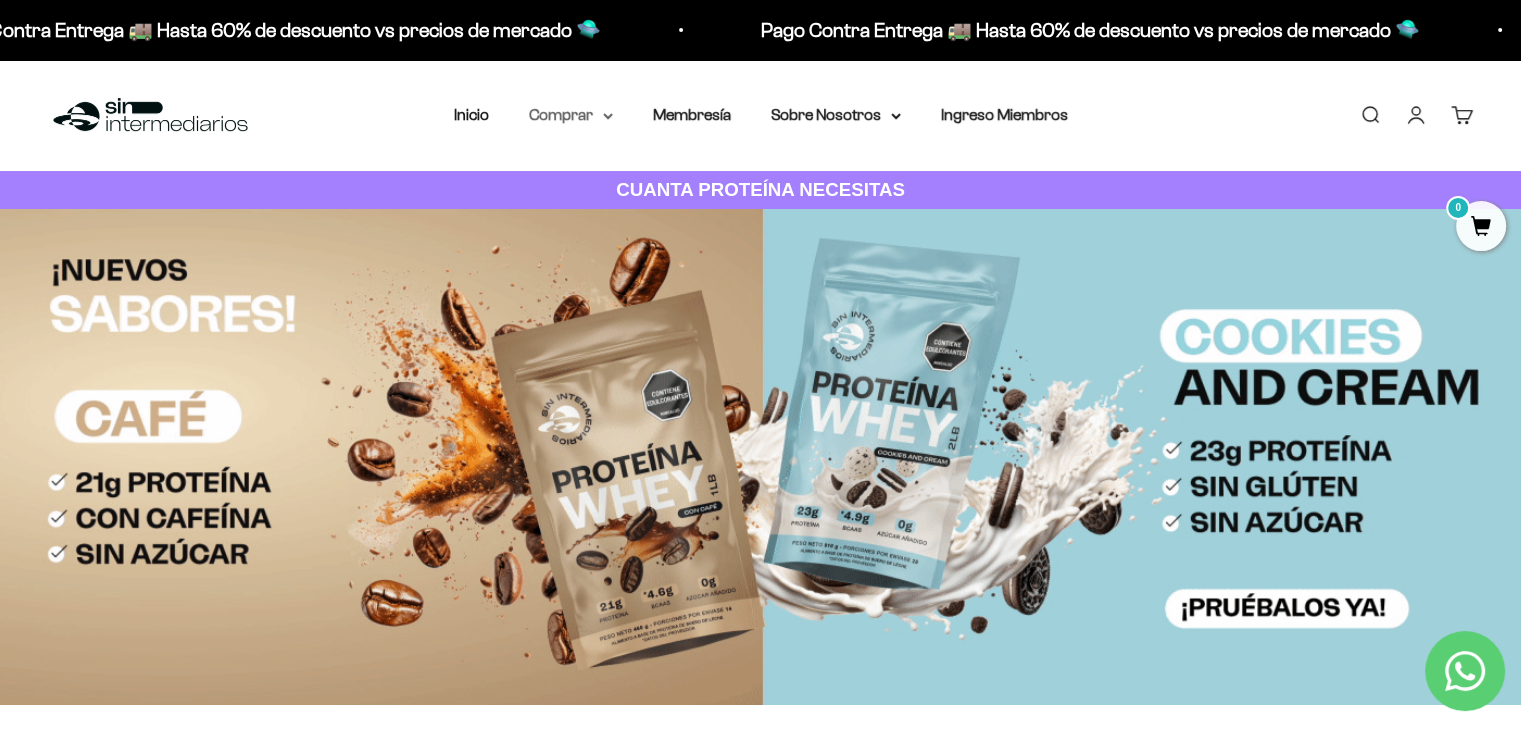 click on "Comprar" at bounding box center (571, 115) 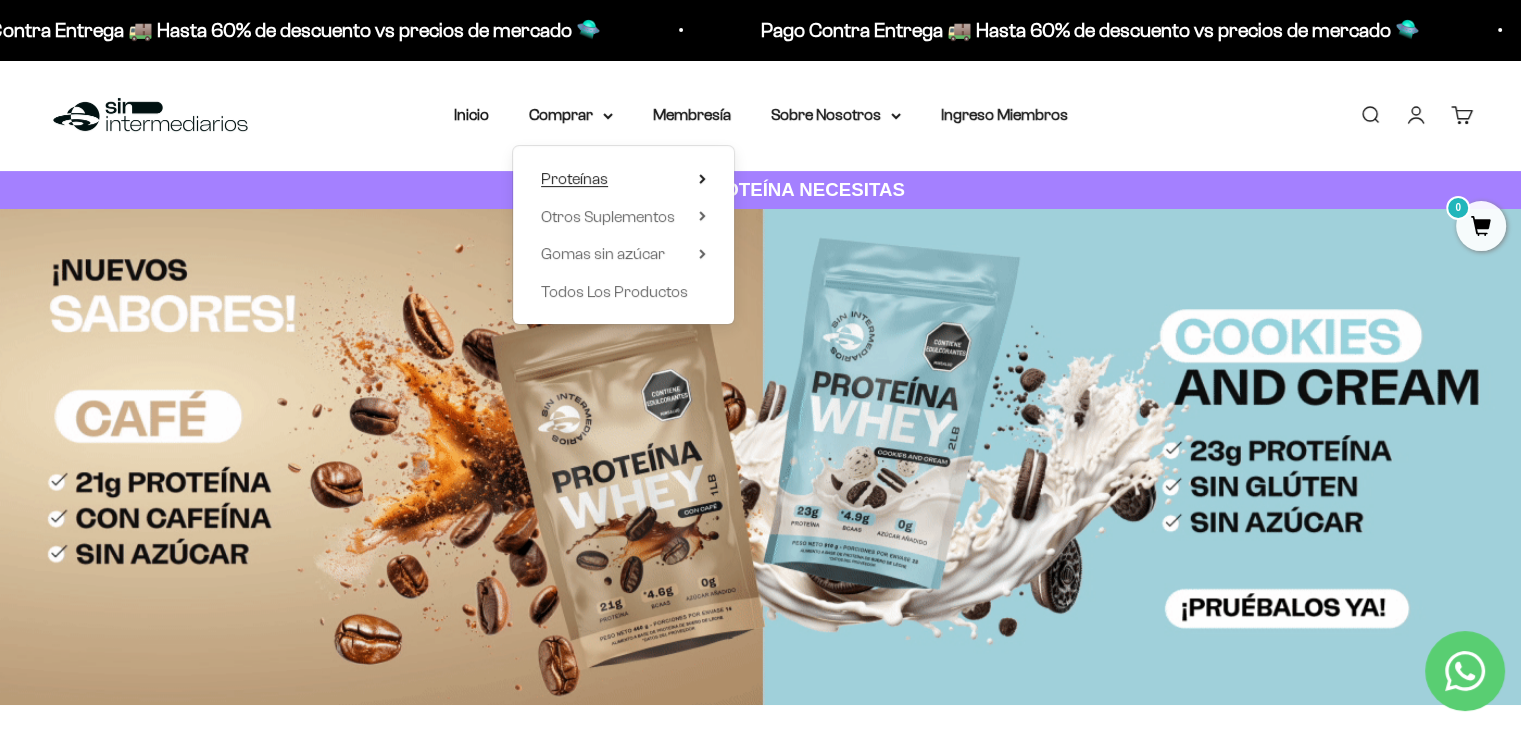 click on "Proteínas" at bounding box center [574, 178] 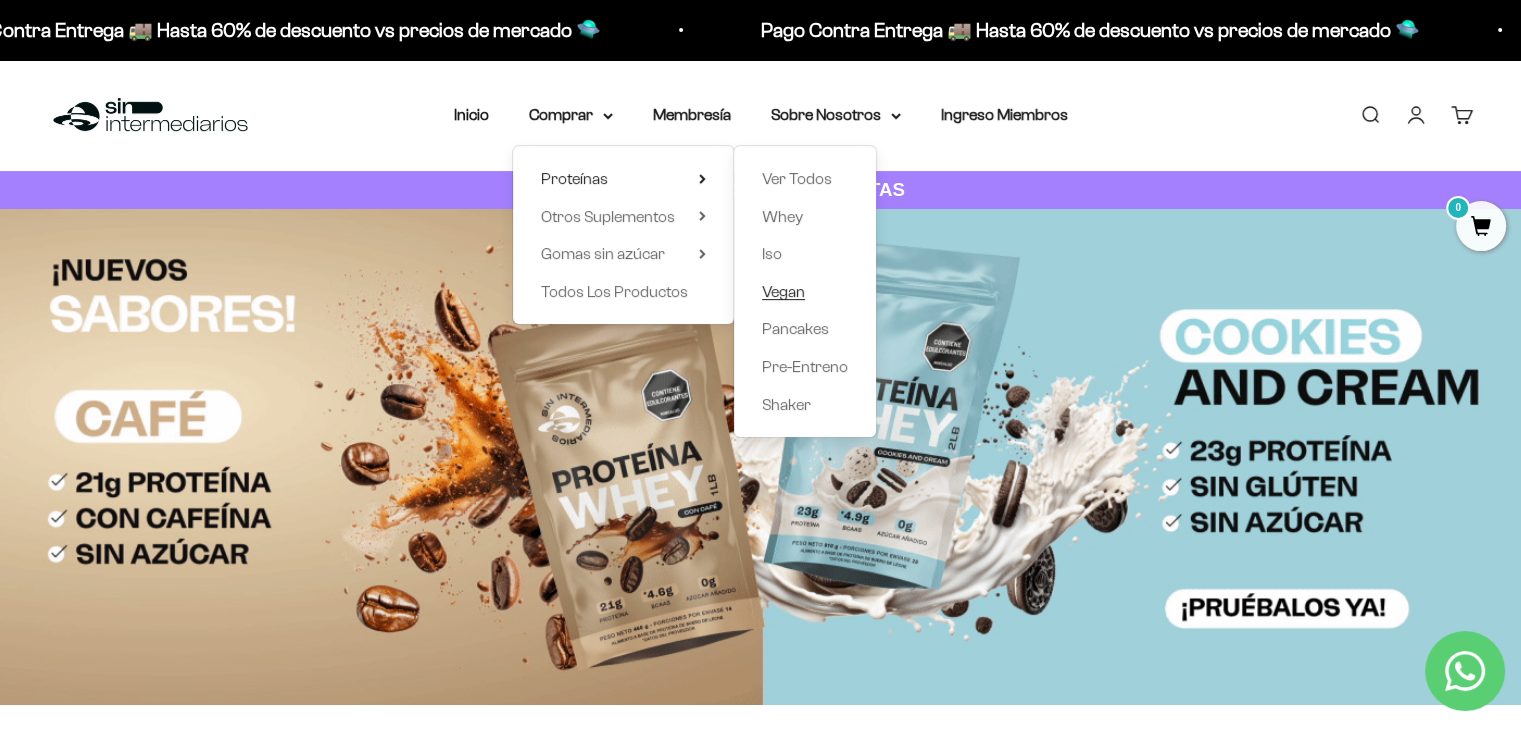click on "Vegan" at bounding box center (783, 291) 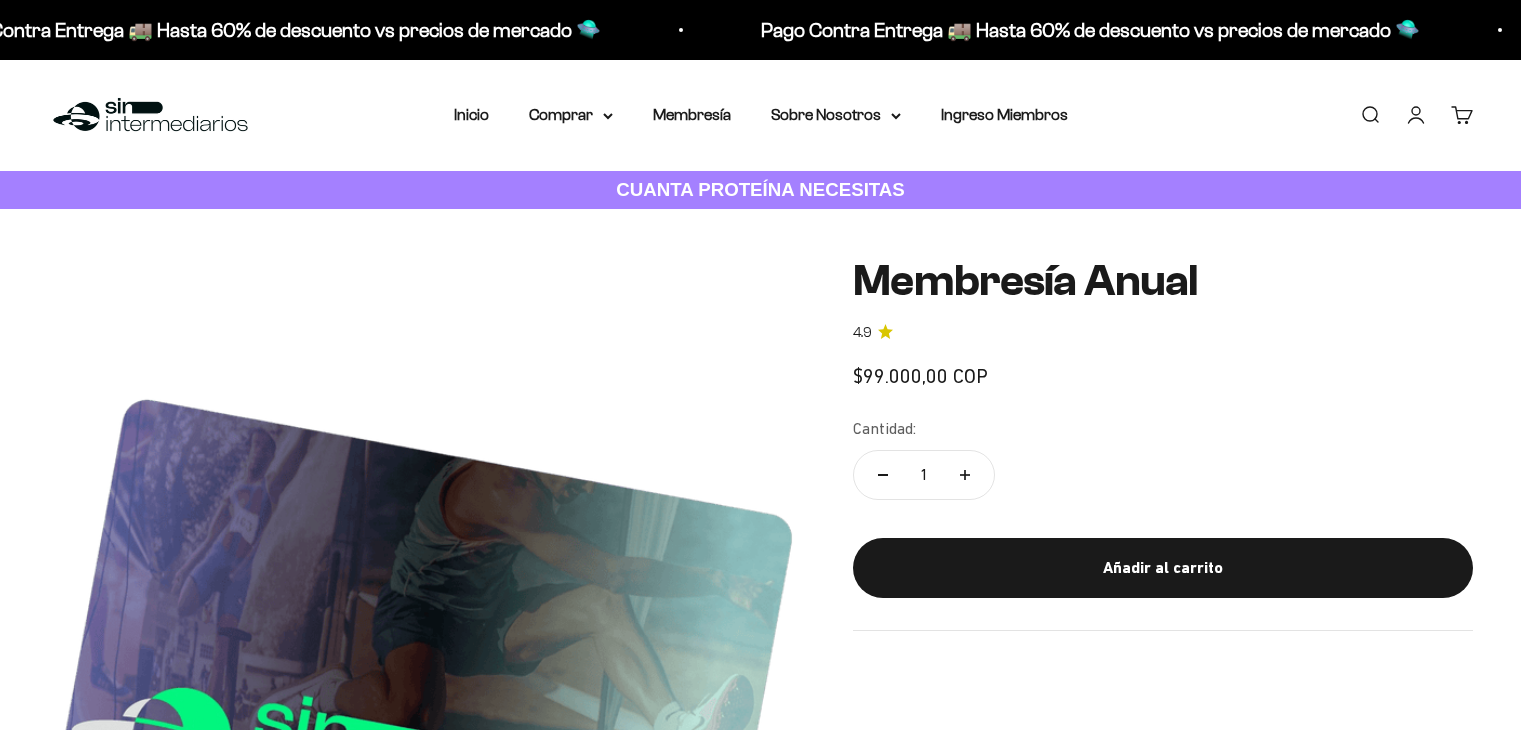 scroll, scrollTop: 0, scrollLeft: 0, axis: both 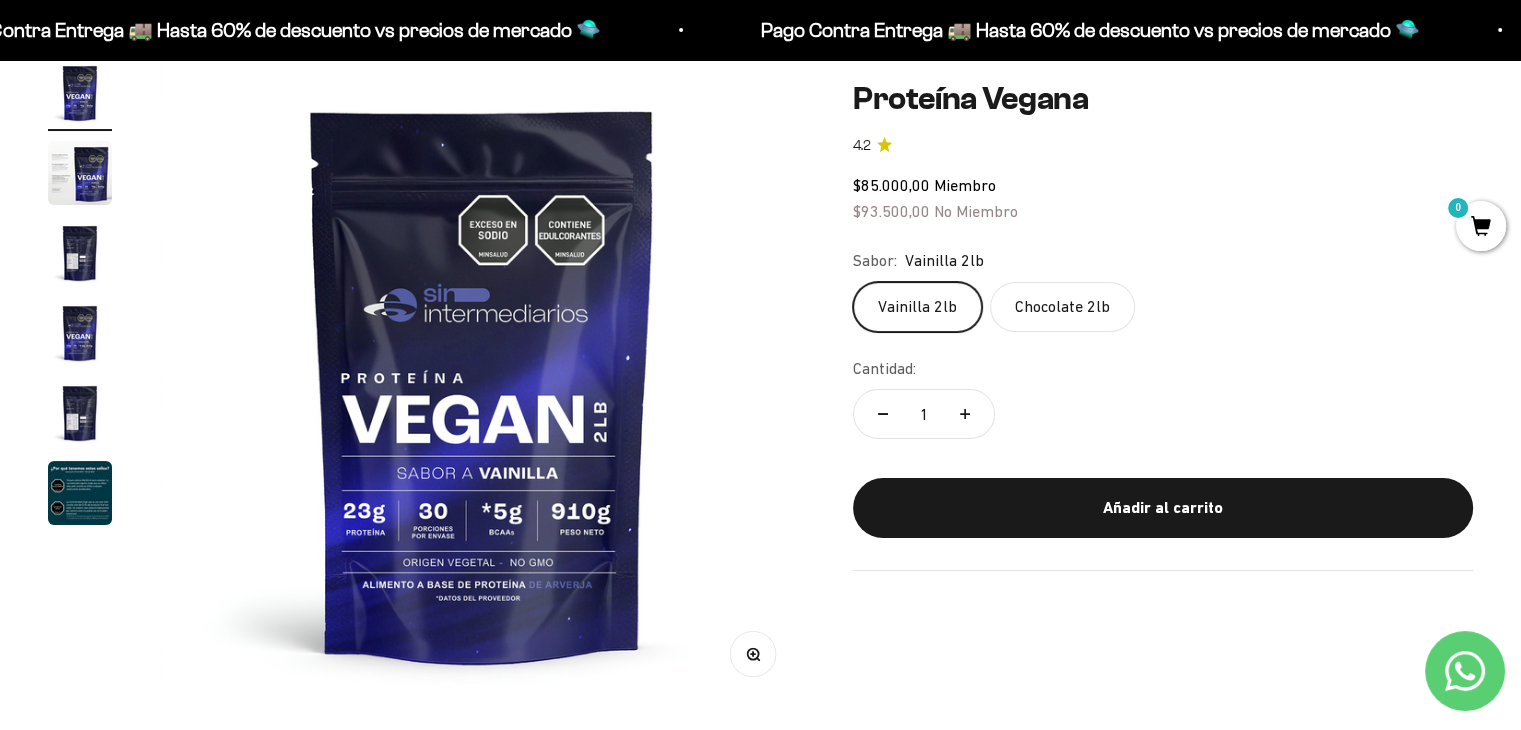 click at bounding box center [482, 383] 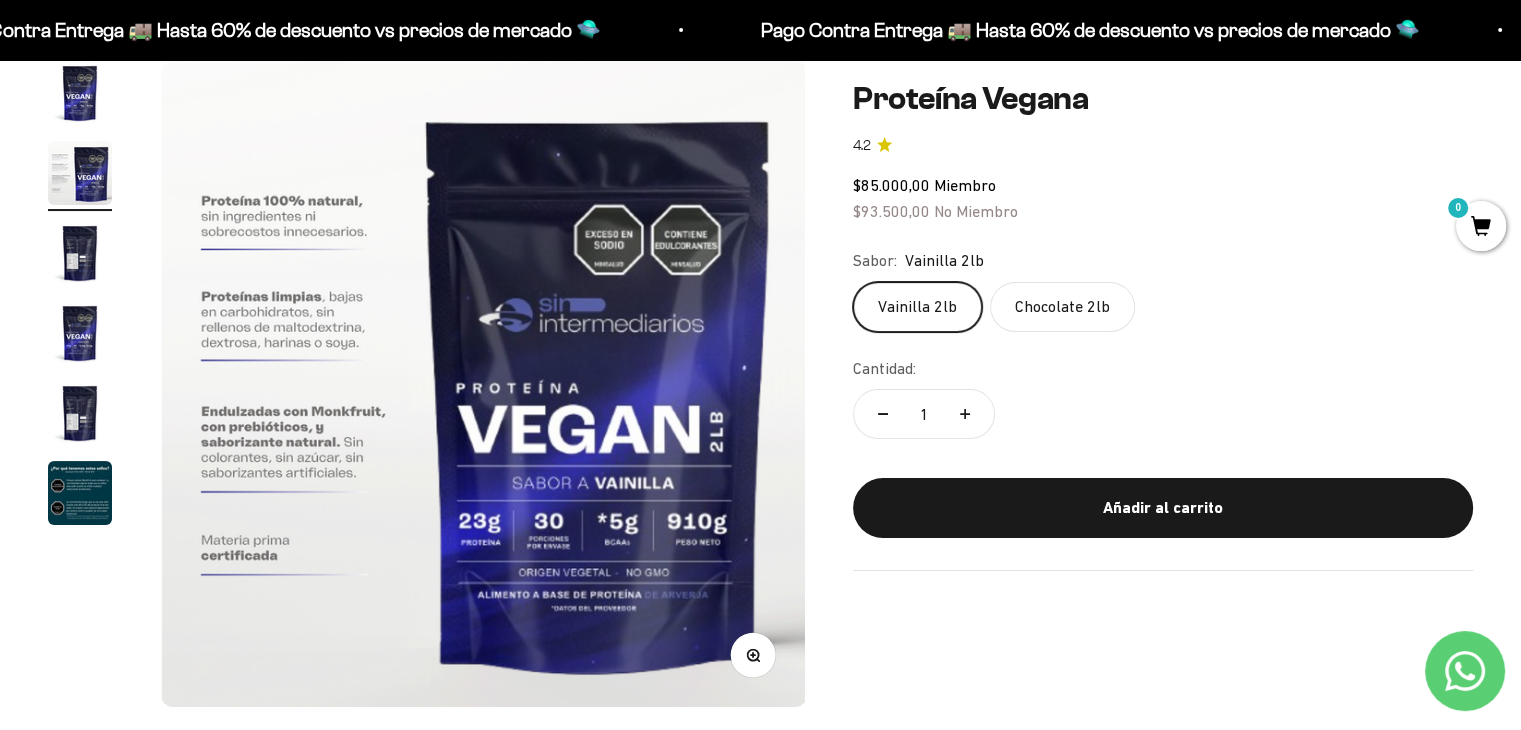 scroll, scrollTop: 0, scrollLeft: 669, axis: horizontal 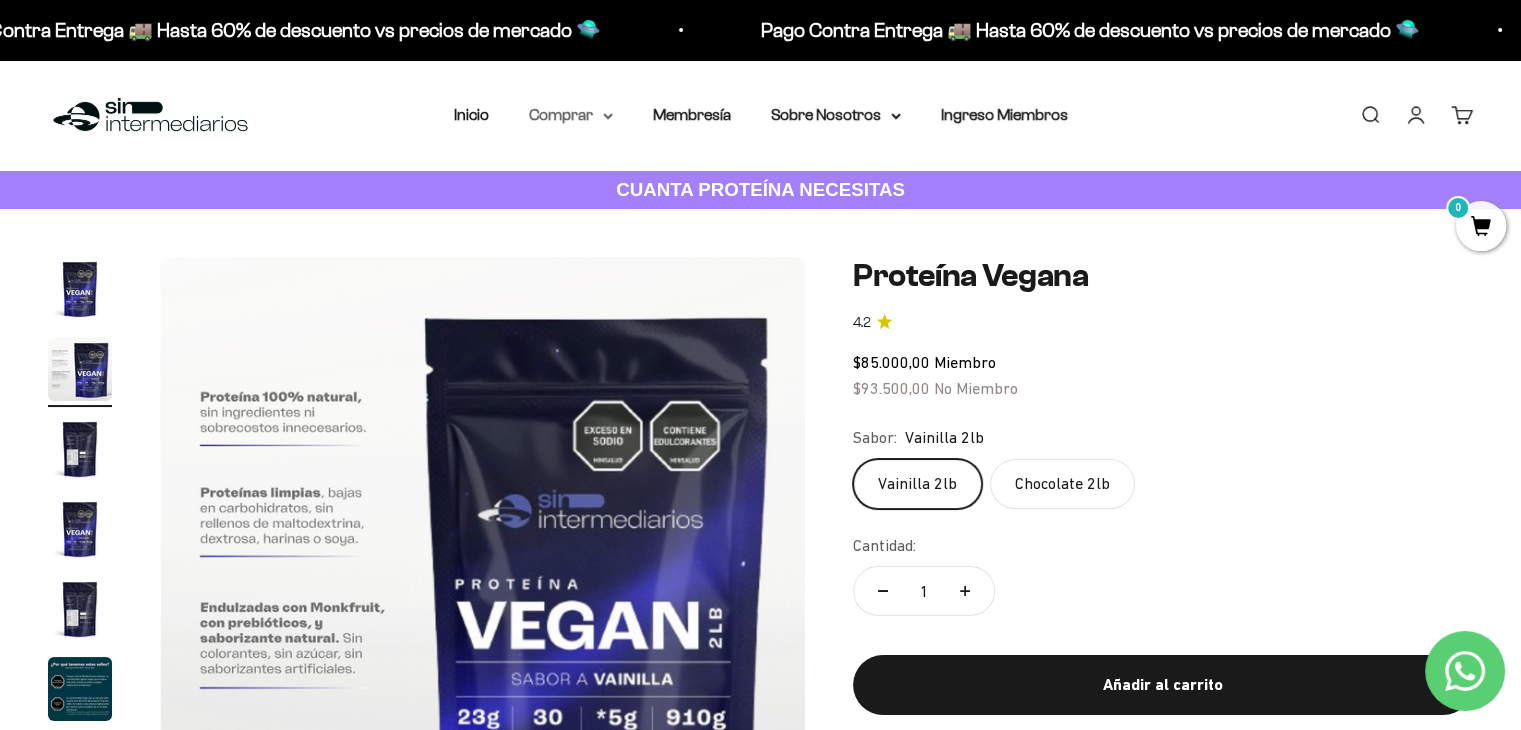click on "Comprar" at bounding box center (571, 115) 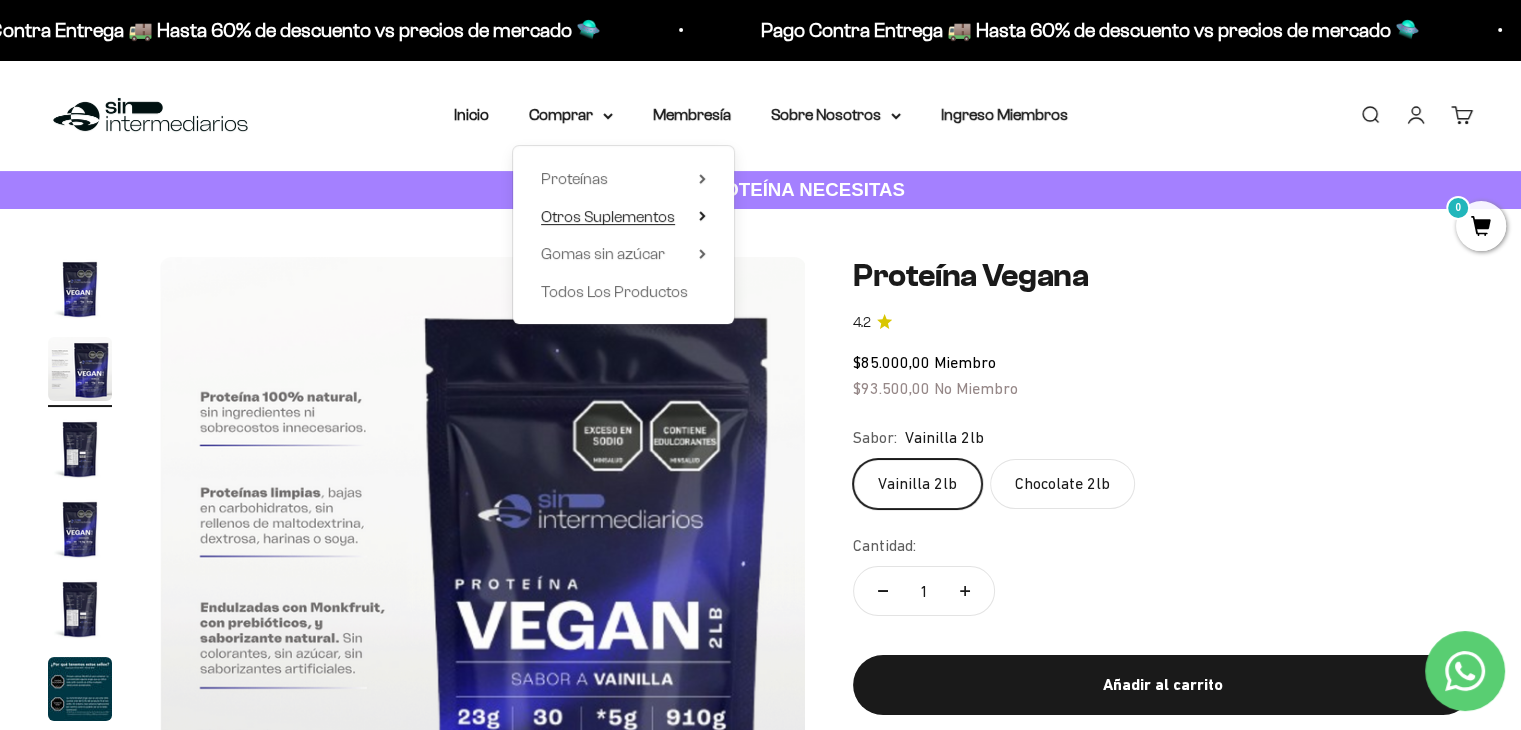 click on "Otros Suplementos" at bounding box center [608, 216] 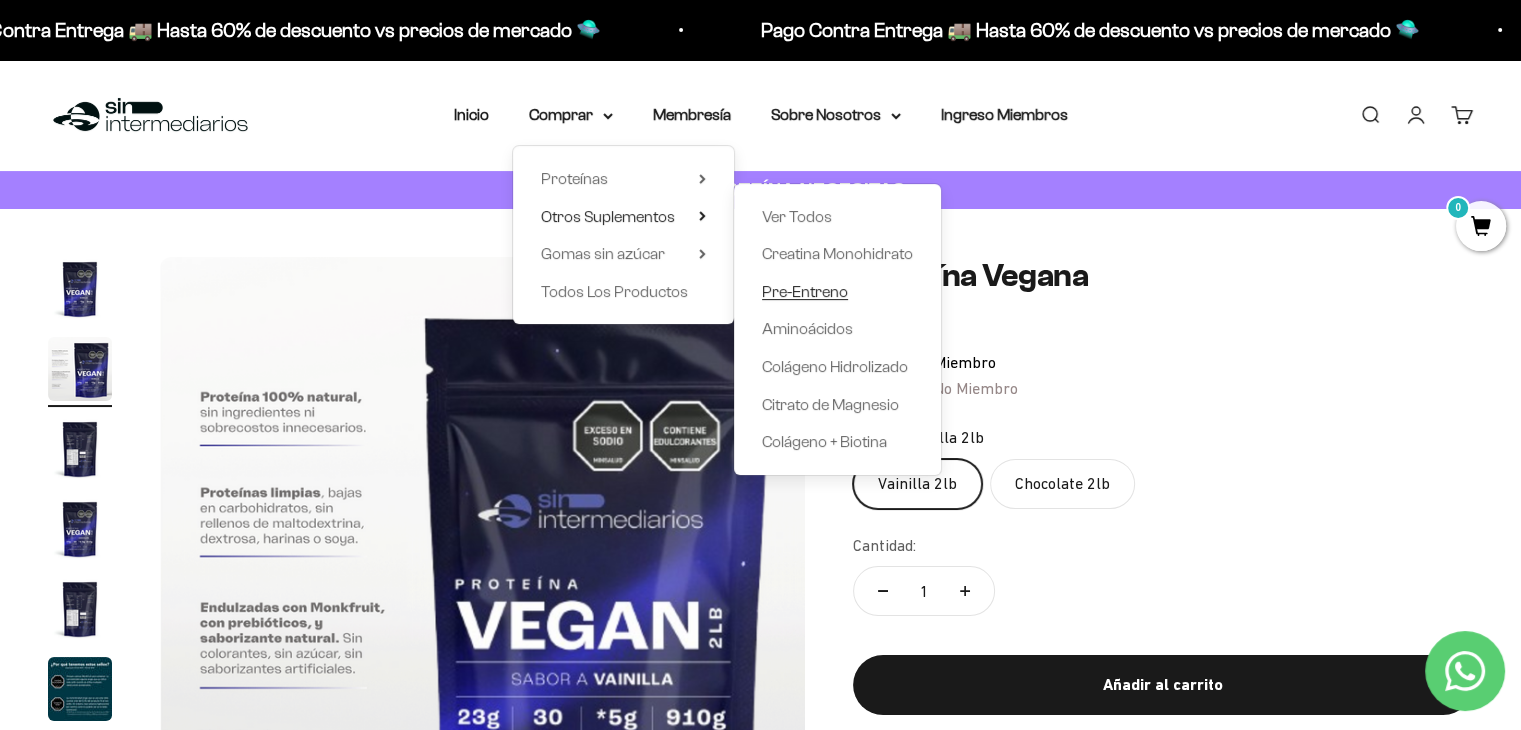click on "Pre-Entreno" at bounding box center [805, 291] 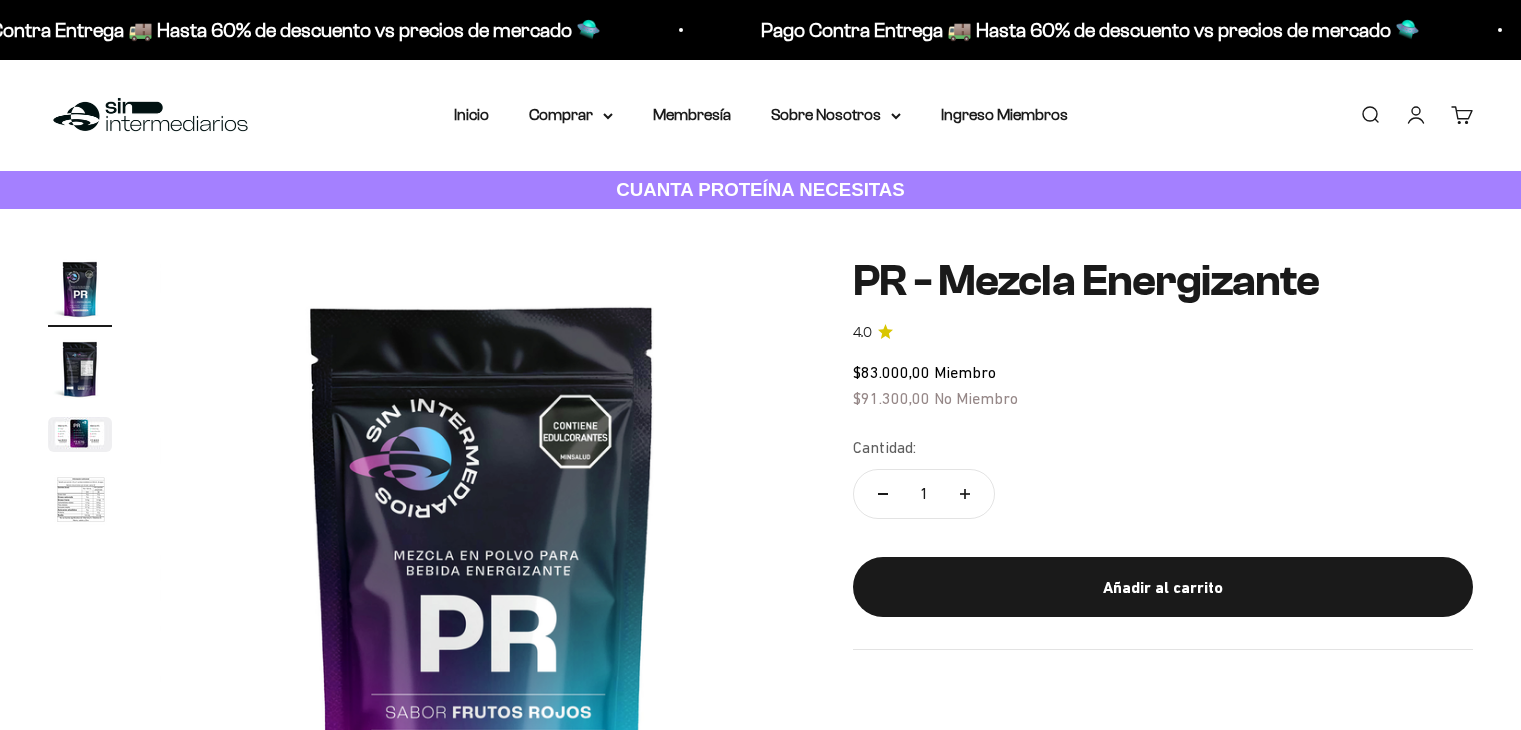 scroll, scrollTop: 0, scrollLeft: 0, axis: both 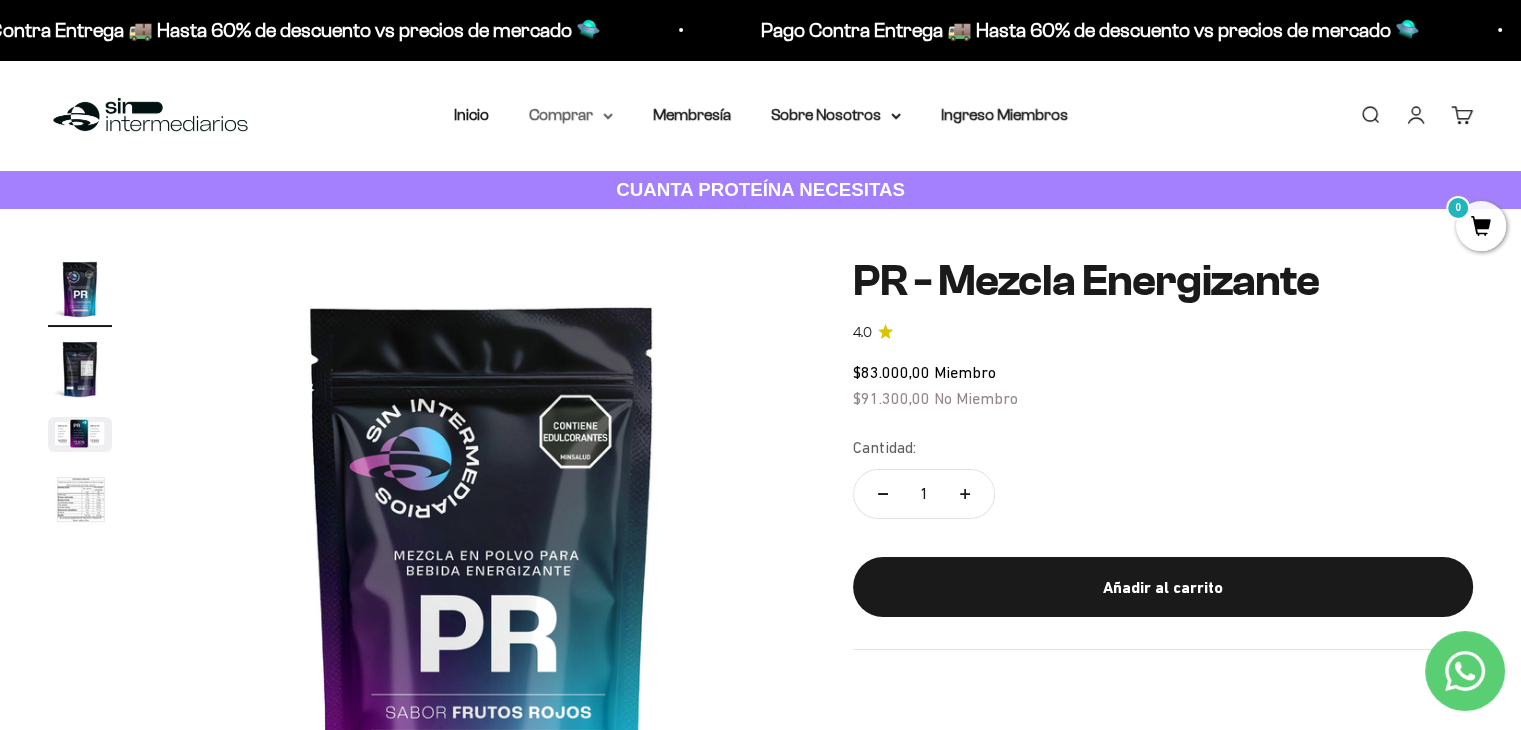 click on "Comprar" at bounding box center (571, 115) 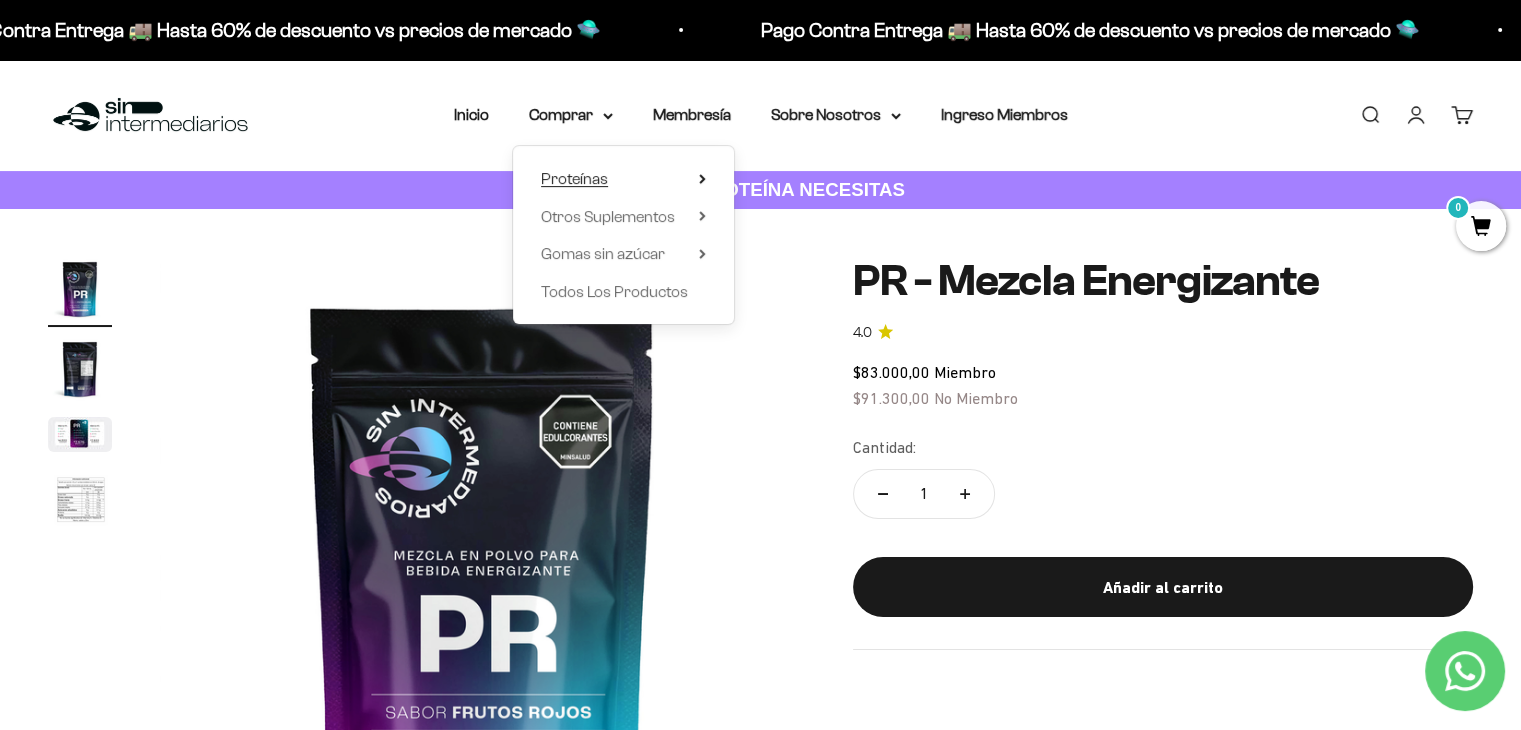 click 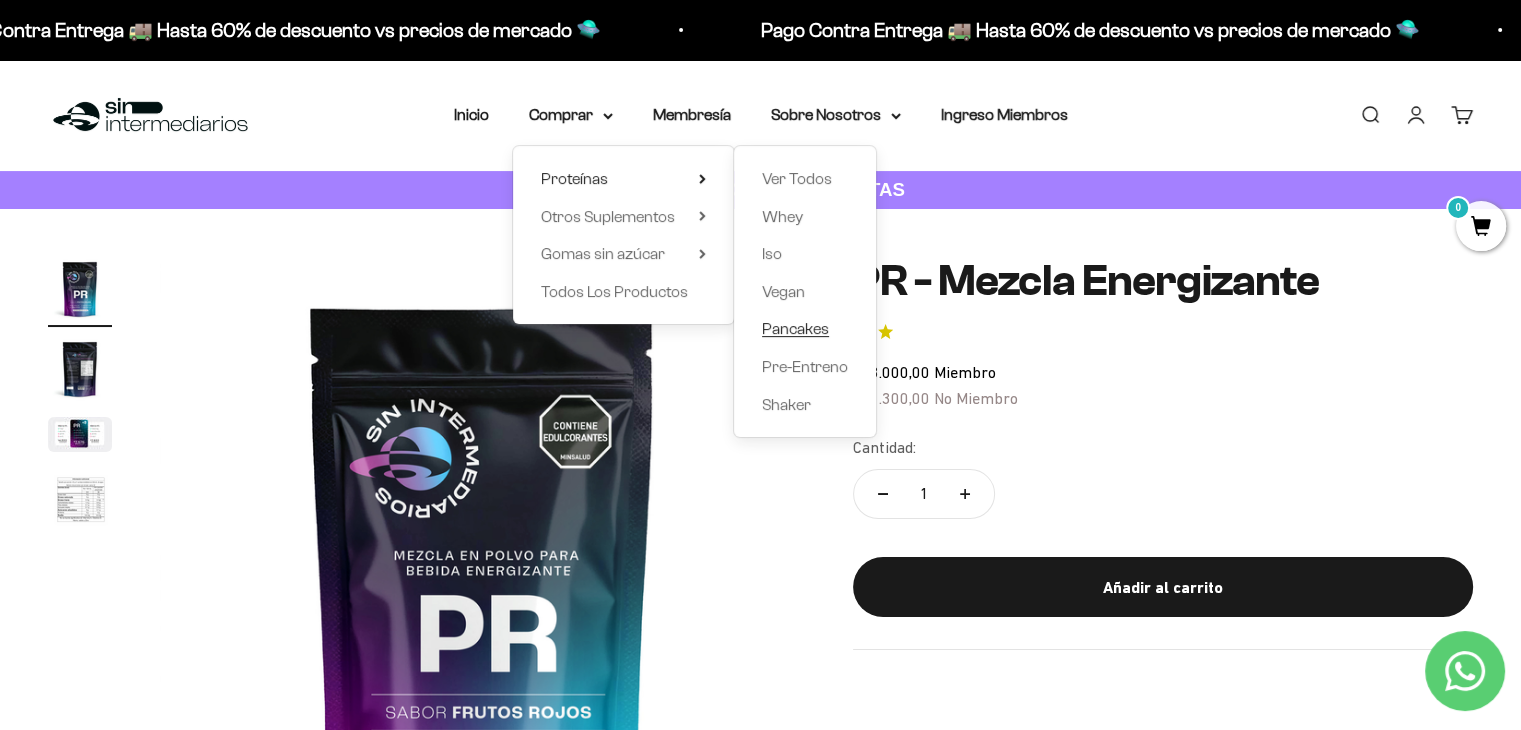 click on "Pancakes" at bounding box center (795, 328) 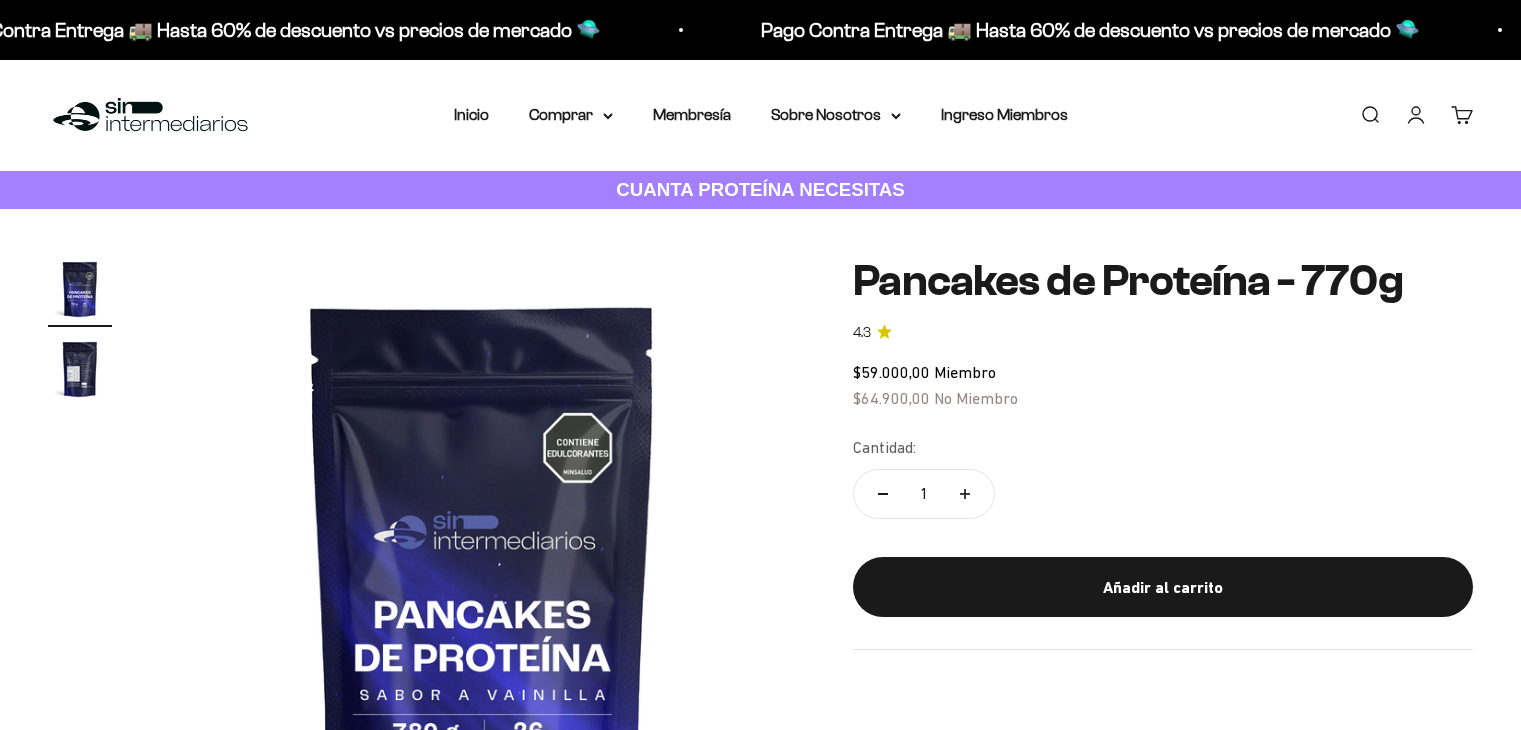 scroll, scrollTop: 0, scrollLeft: 0, axis: both 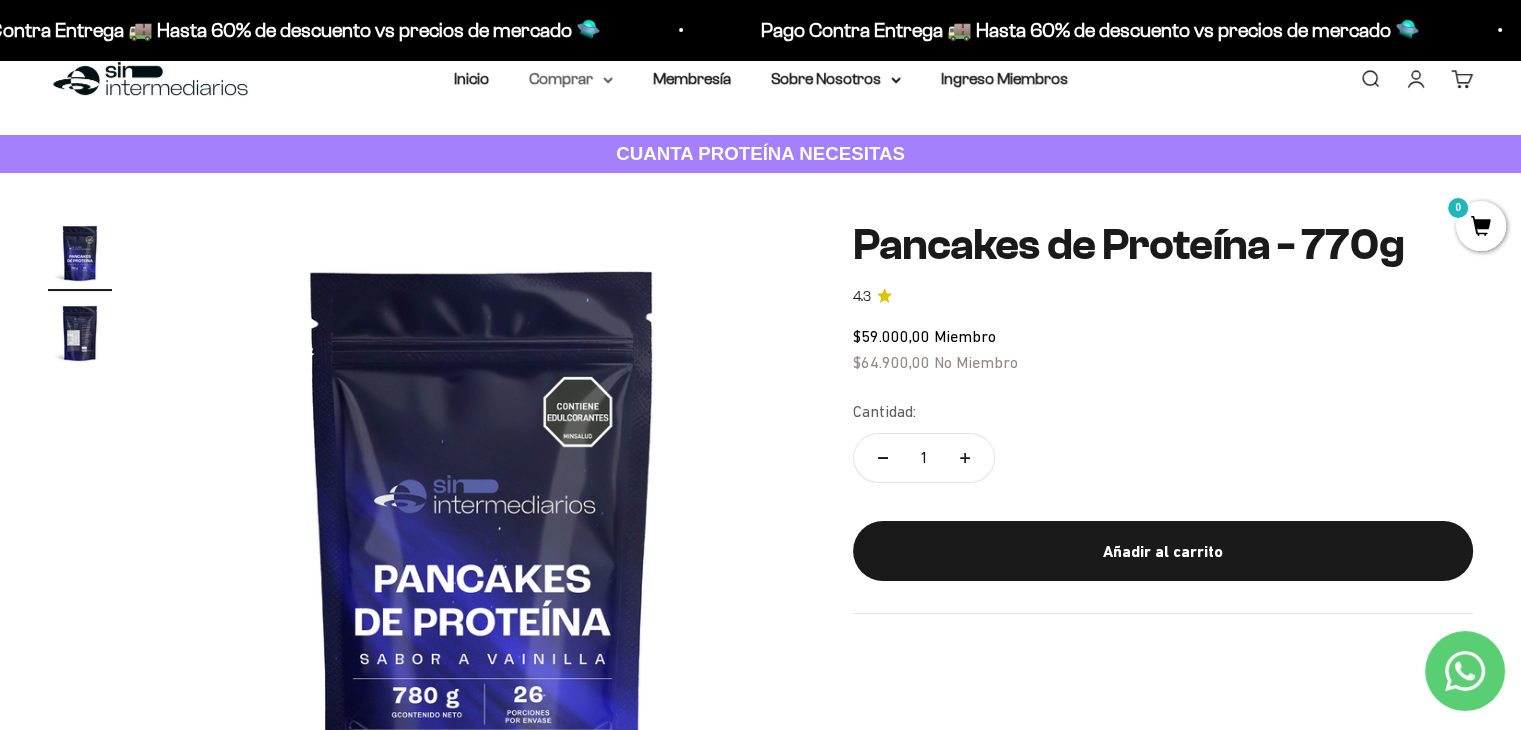 click on "Comprar" at bounding box center (571, 79) 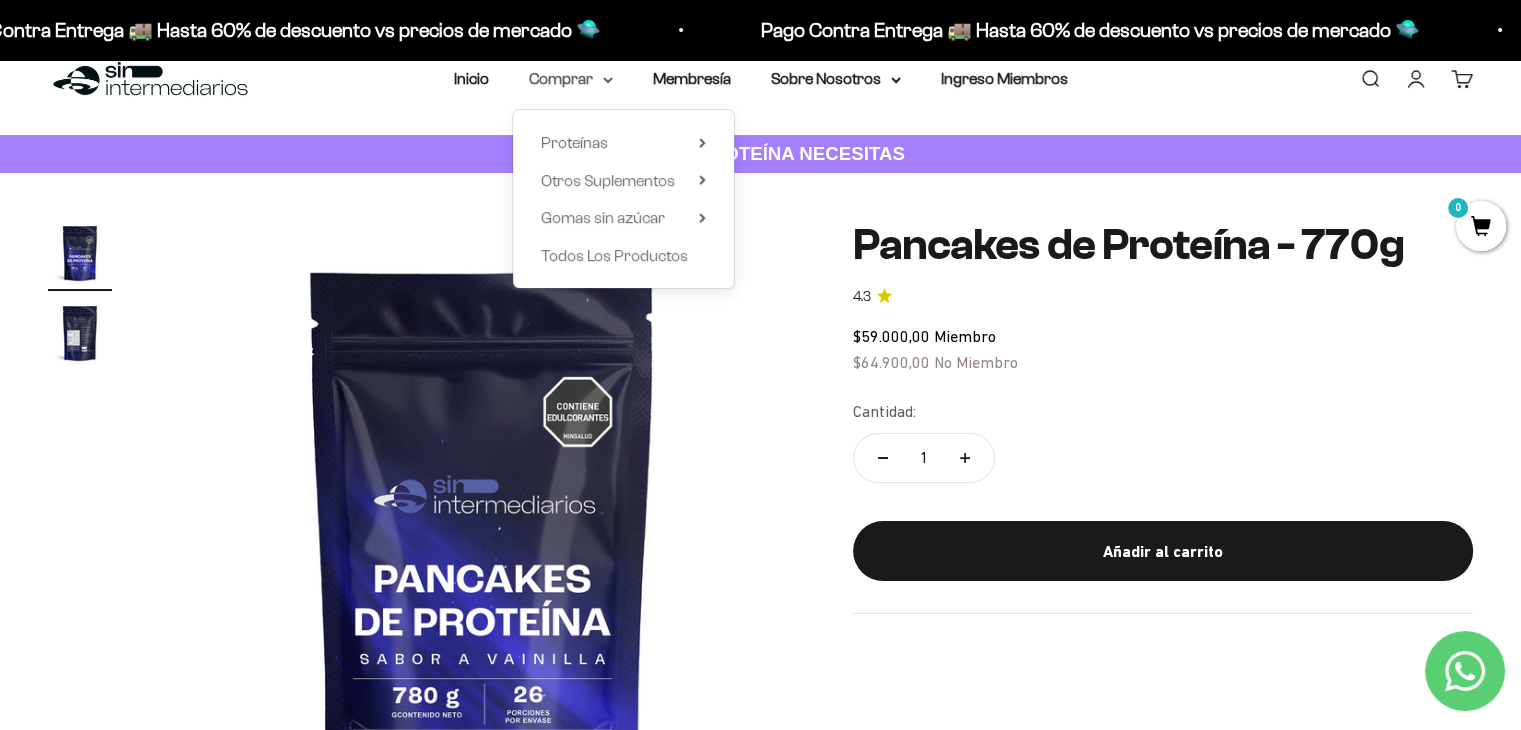 click on "Comprar" at bounding box center [571, 79] 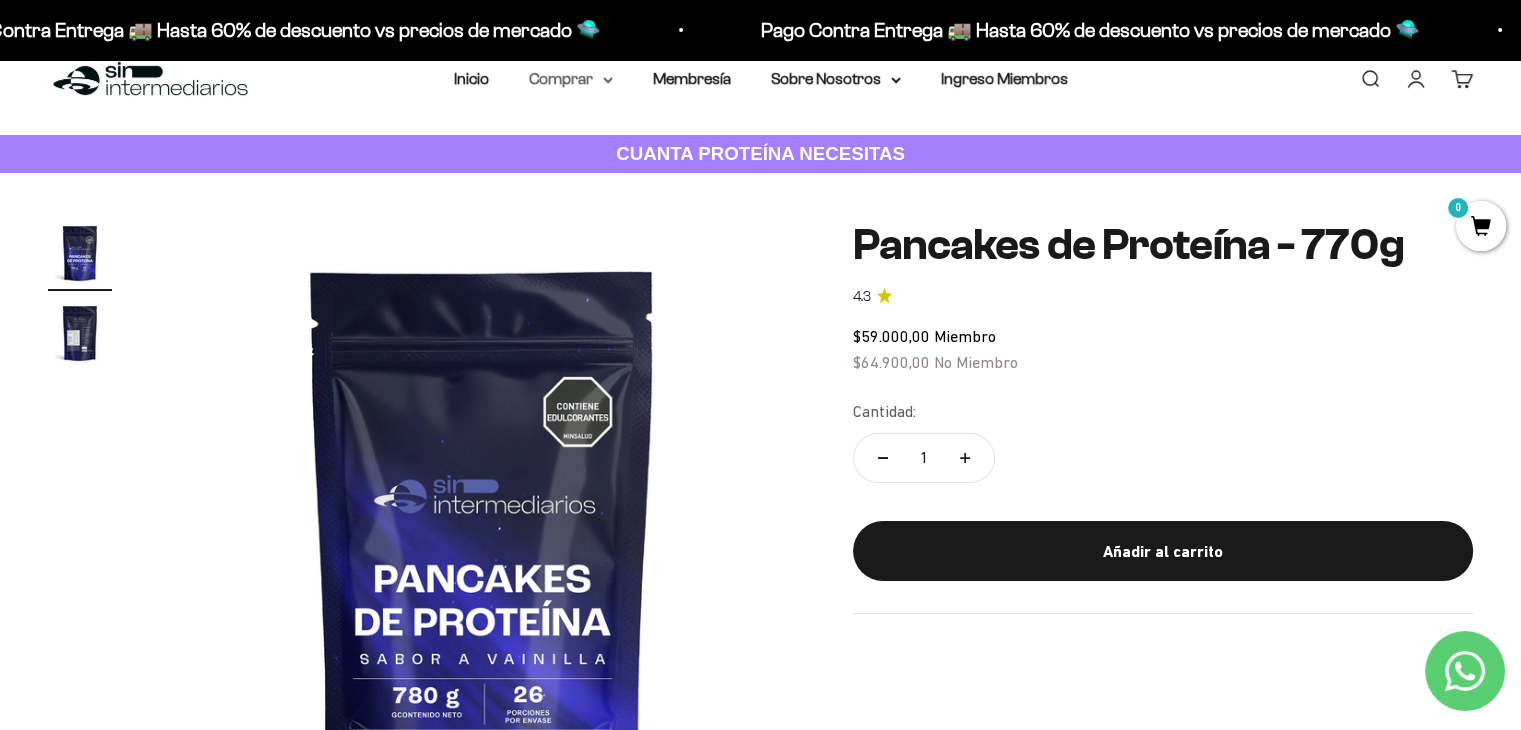 click on "Comprar" at bounding box center (571, 79) 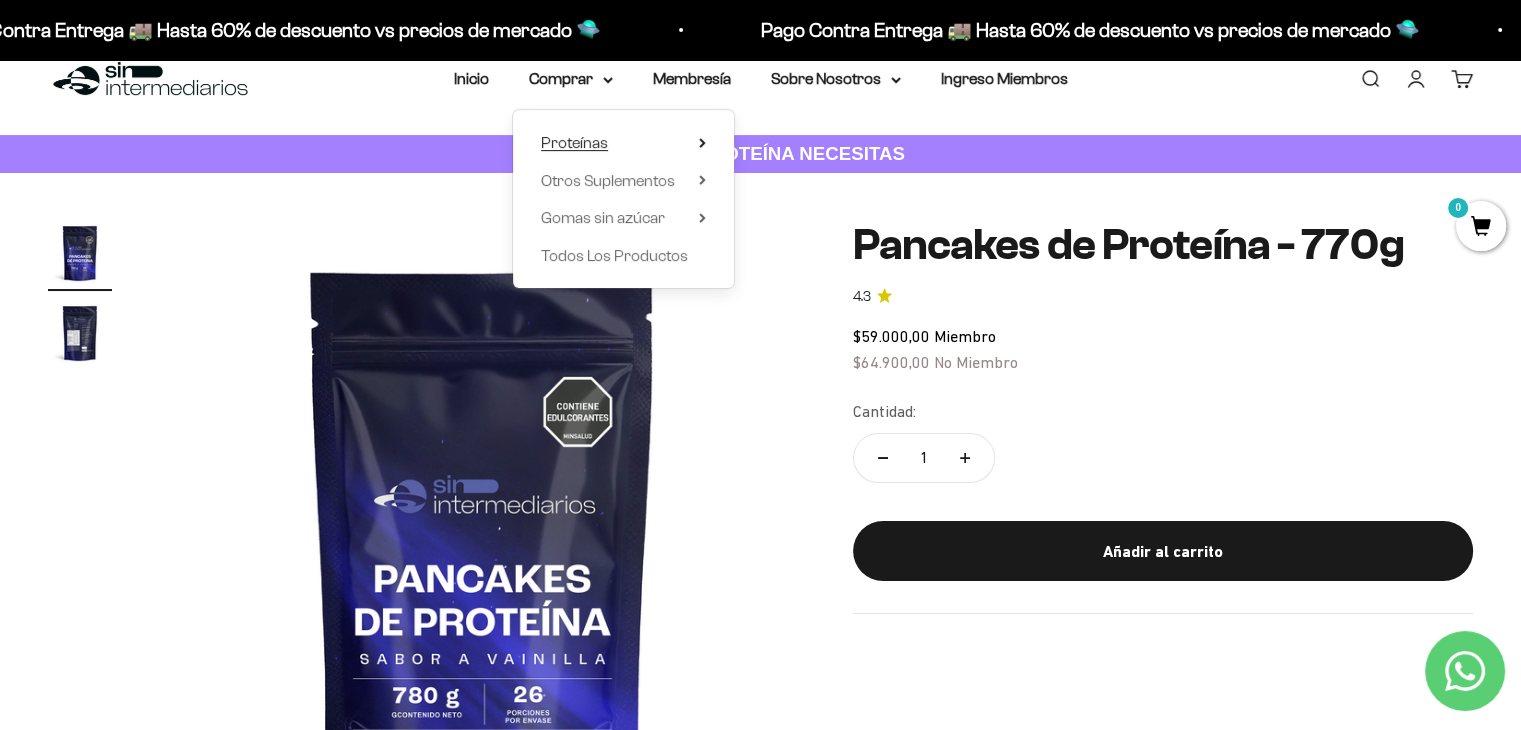 click on "Proteínas" at bounding box center [623, 143] 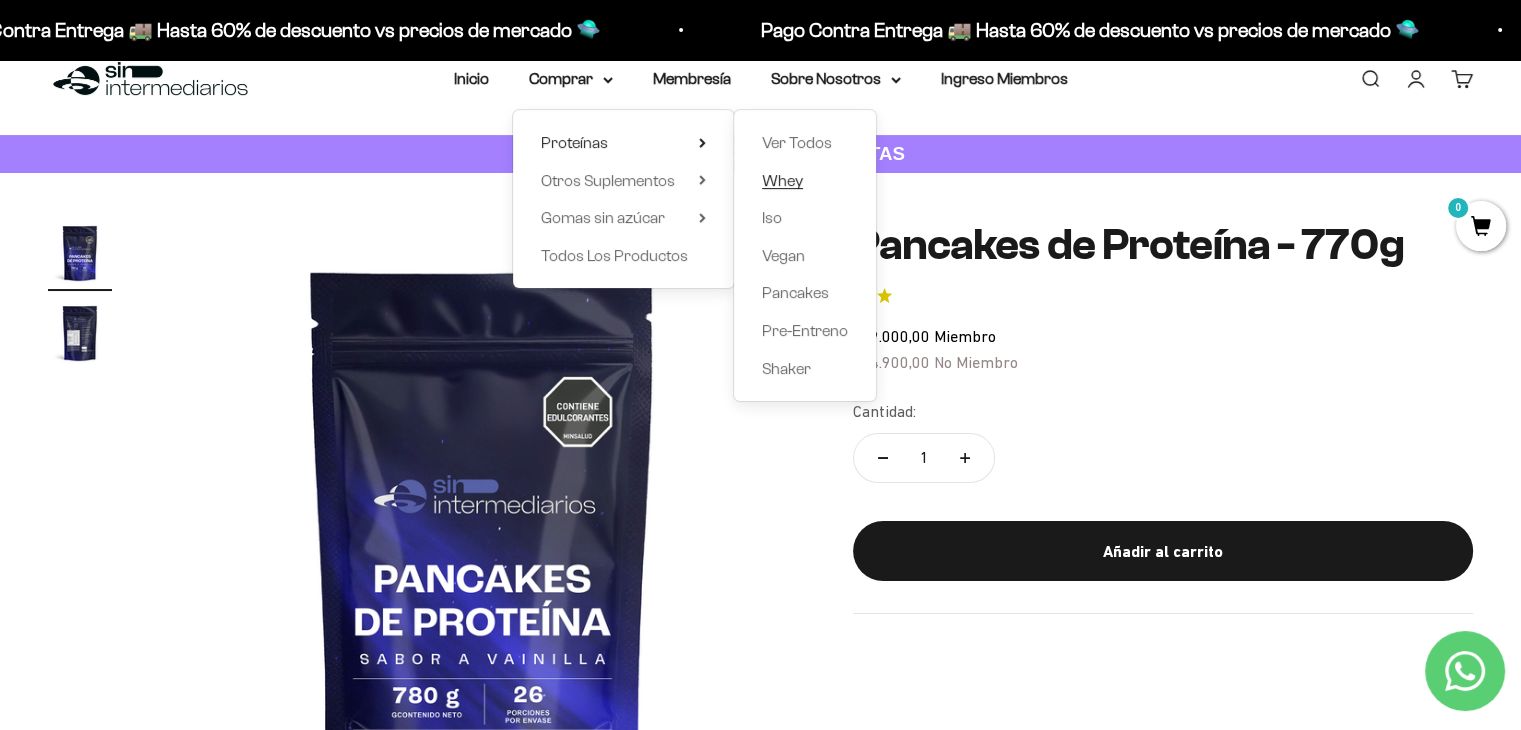 click on "Whey" at bounding box center (782, 180) 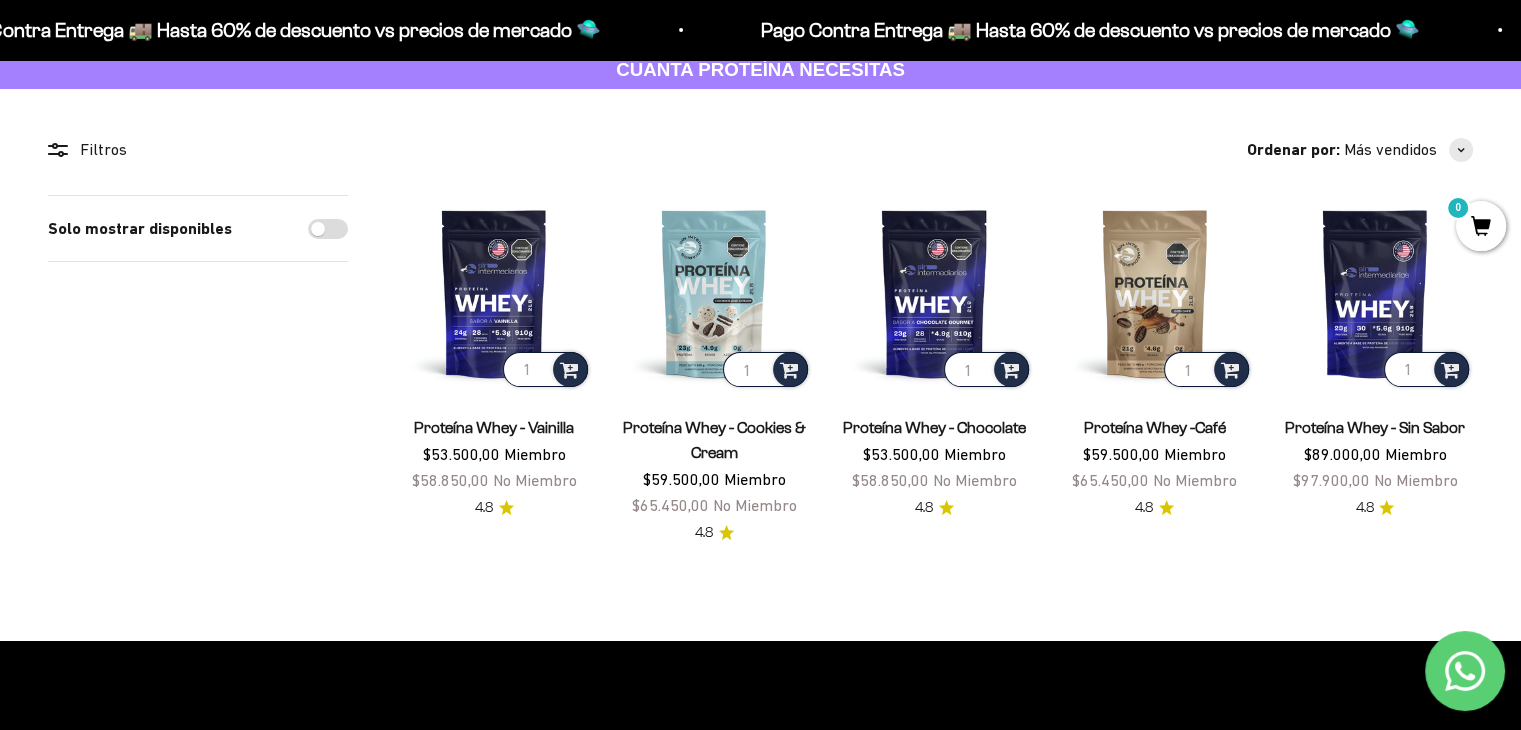 scroll, scrollTop: 120, scrollLeft: 0, axis: vertical 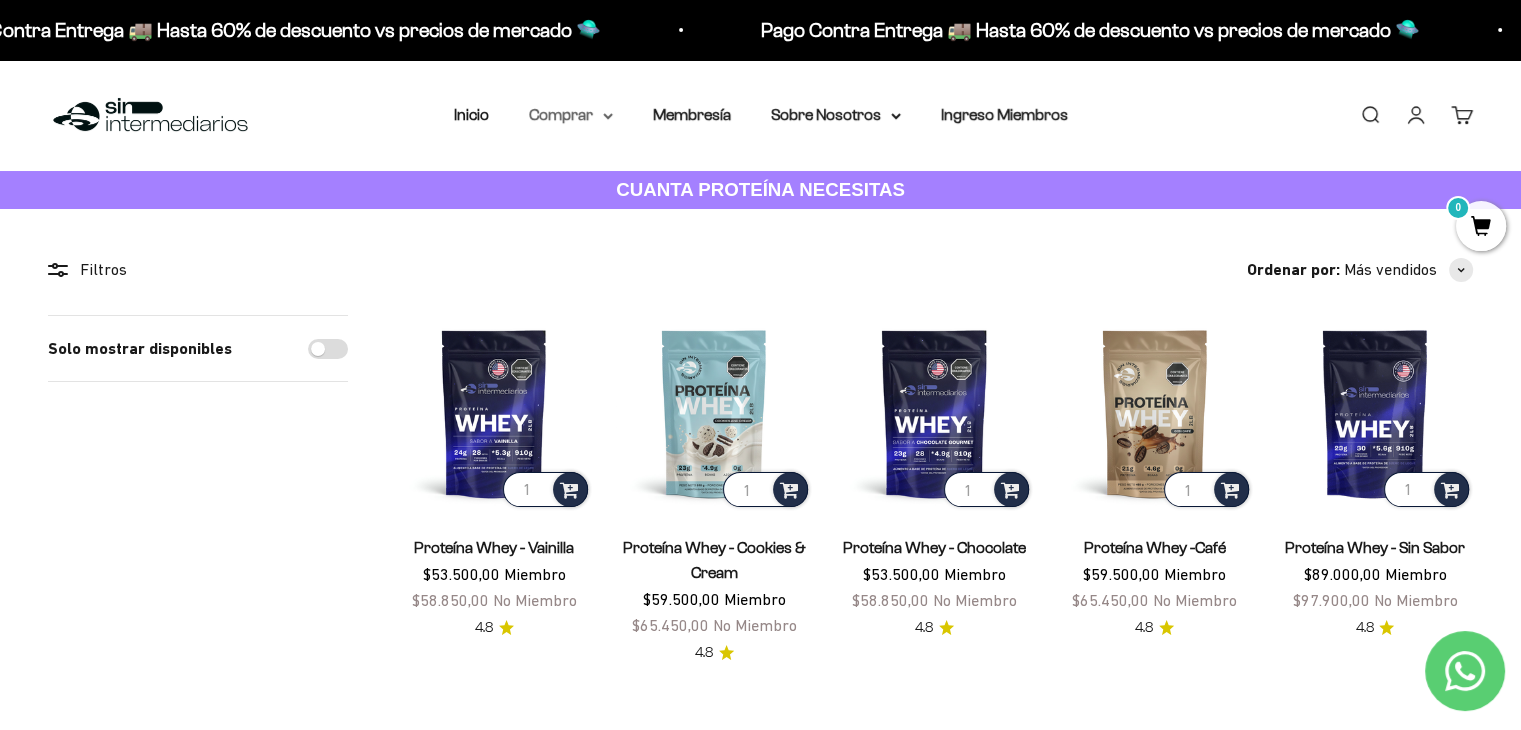 click on "Comprar" at bounding box center [571, 115] 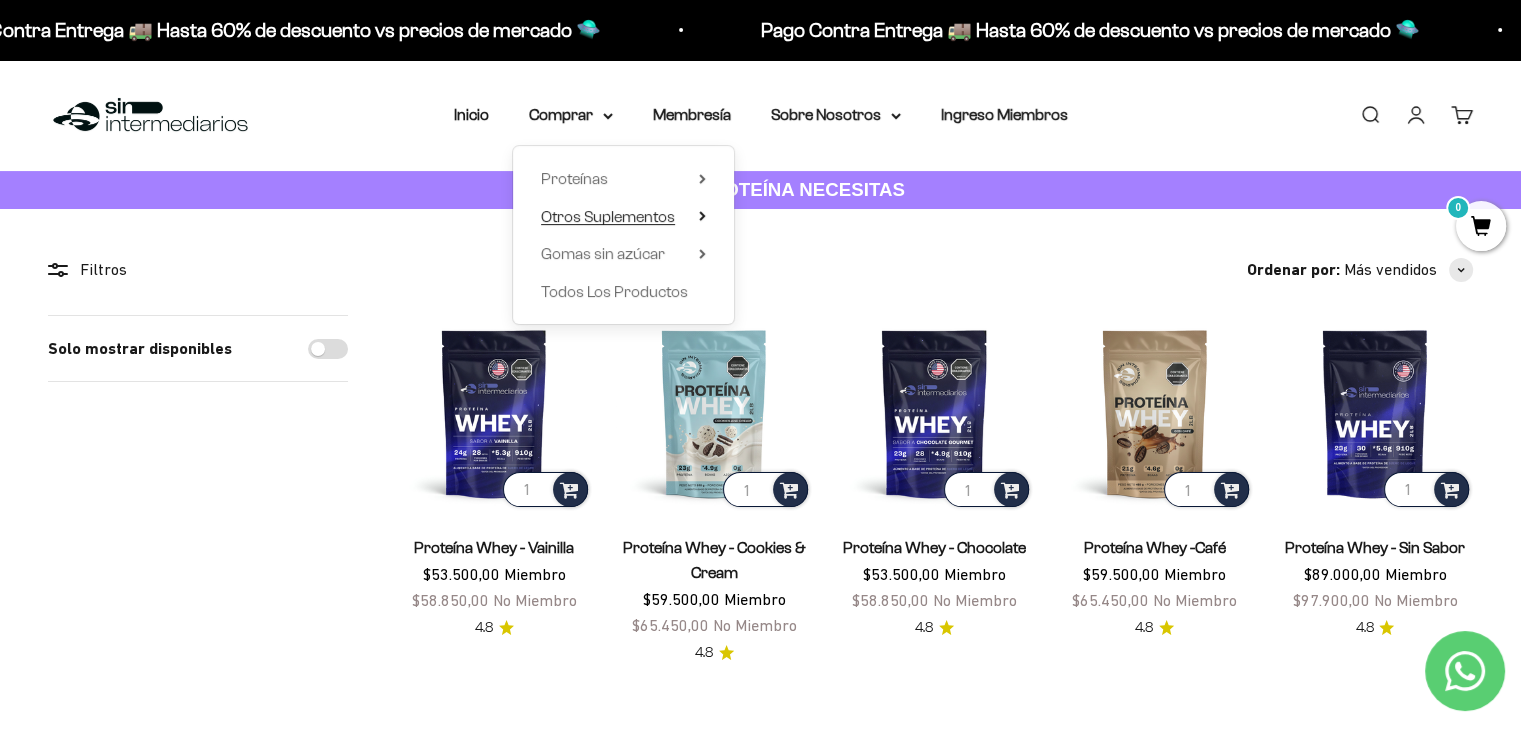 click 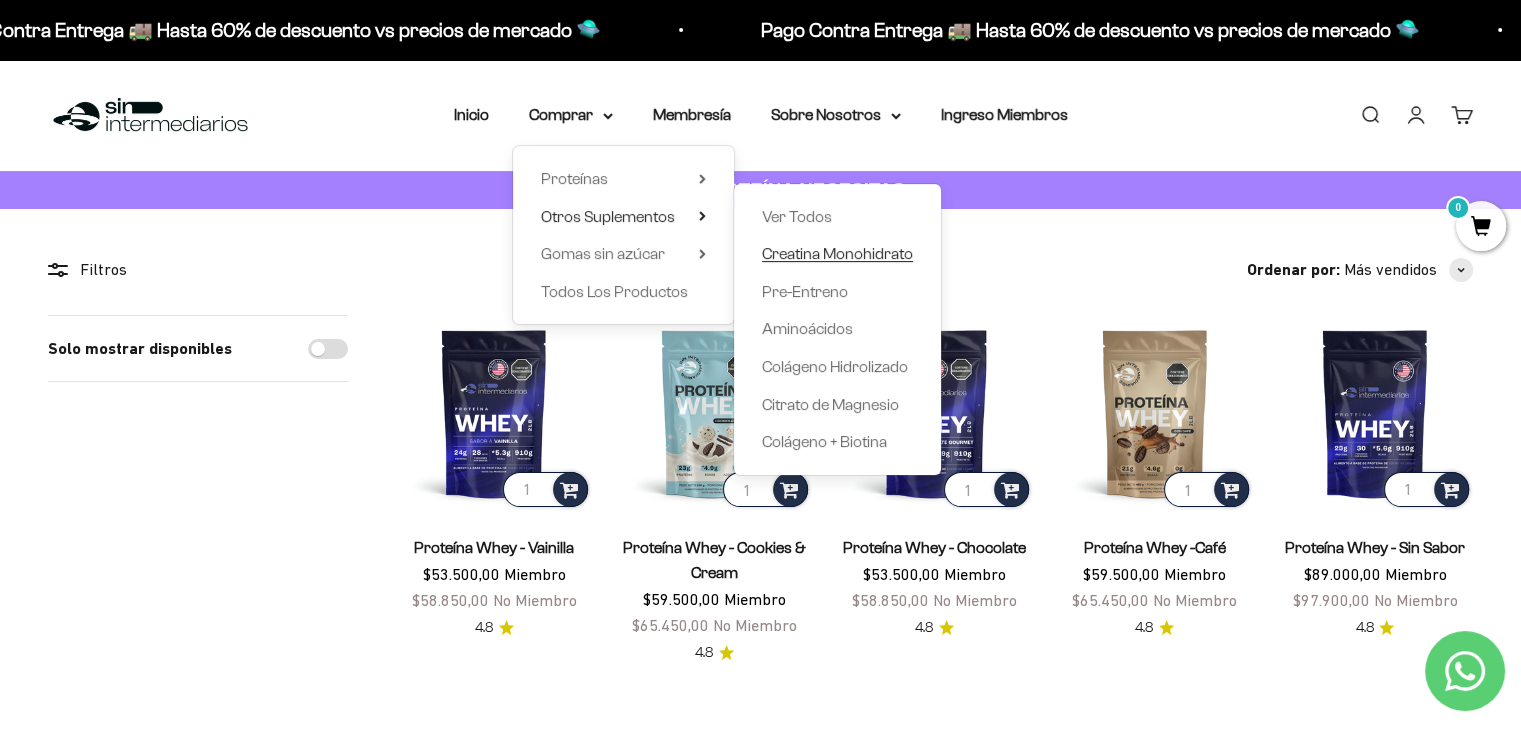 click on "Creatina Monohidrato" at bounding box center [837, 253] 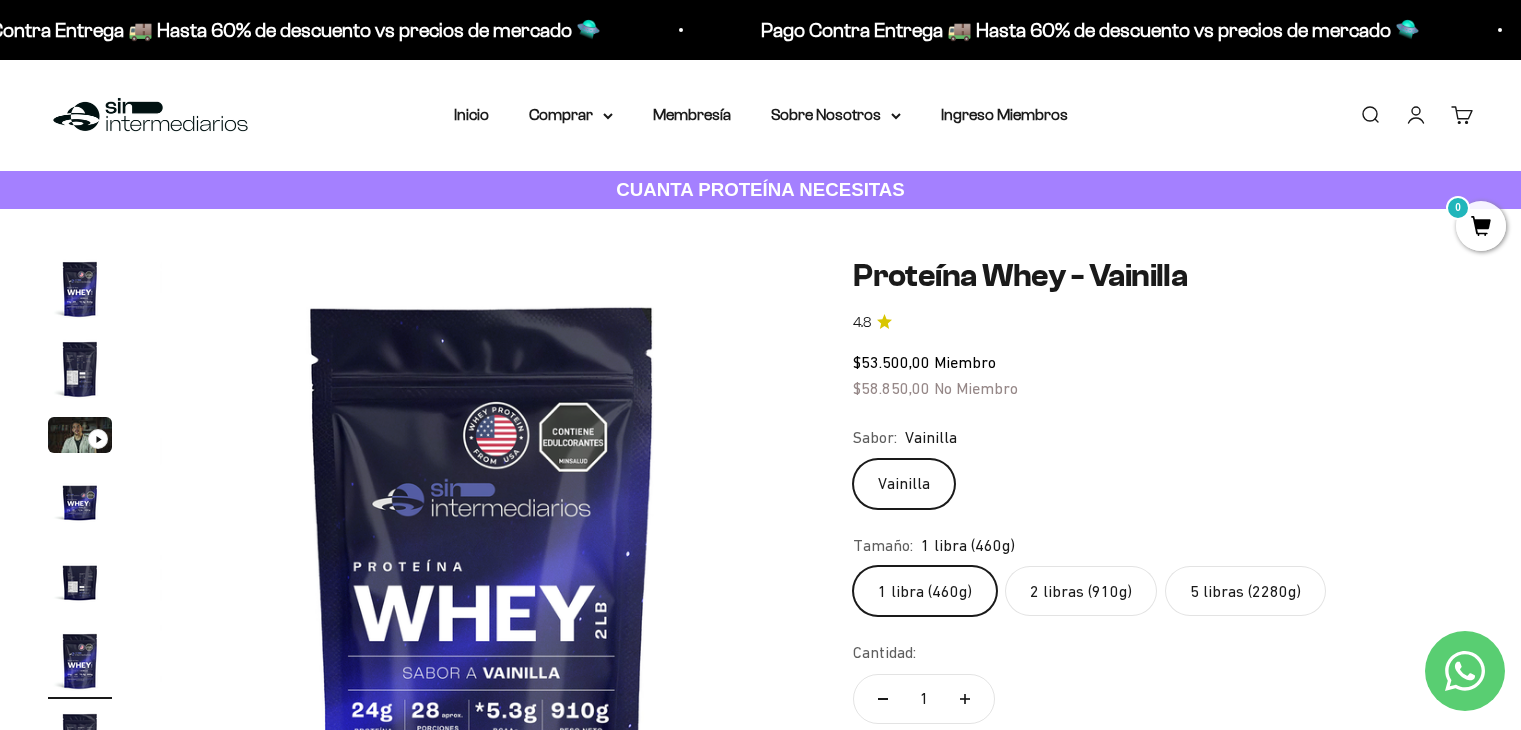 scroll, scrollTop: 0, scrollLeft: 0, axis: both 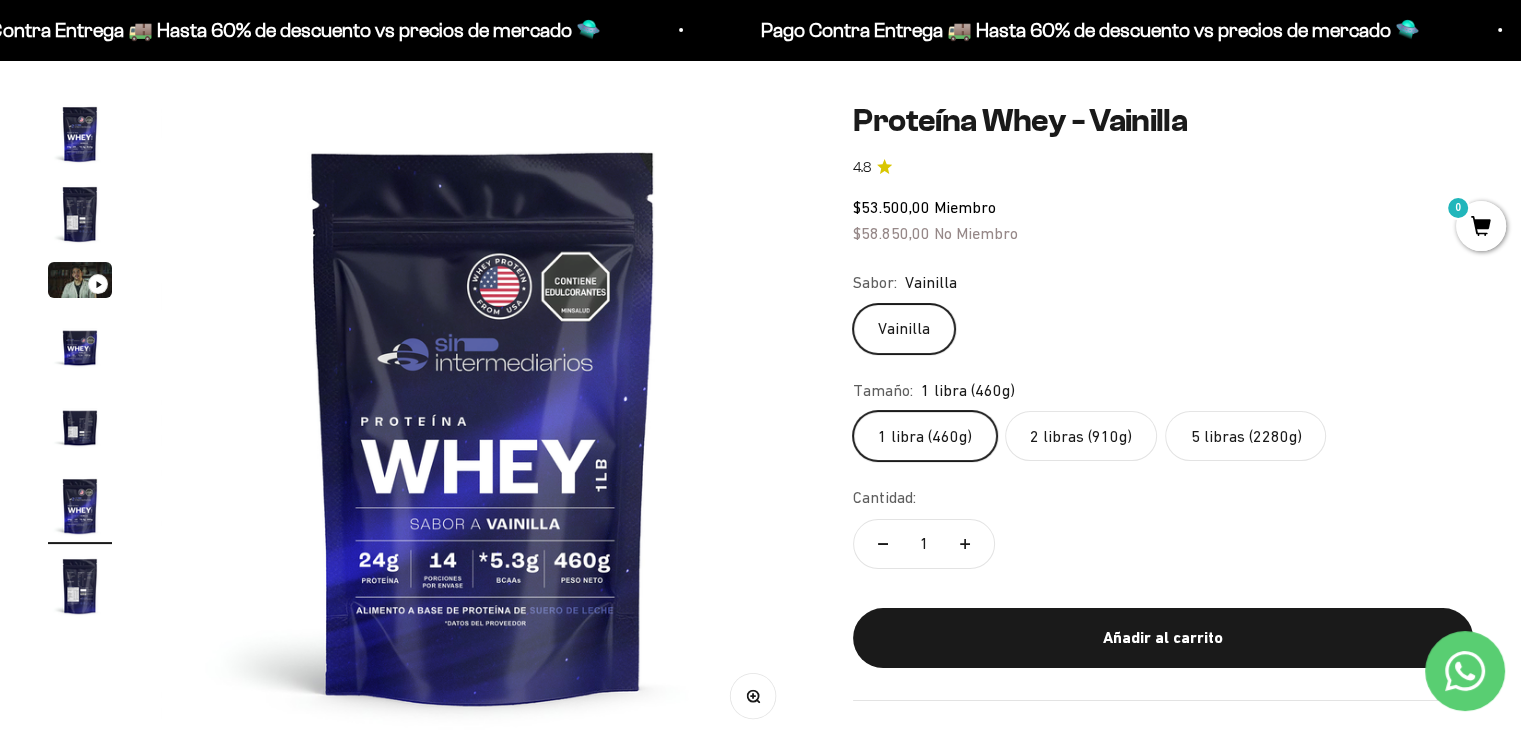 click on "2 libras (910g)" 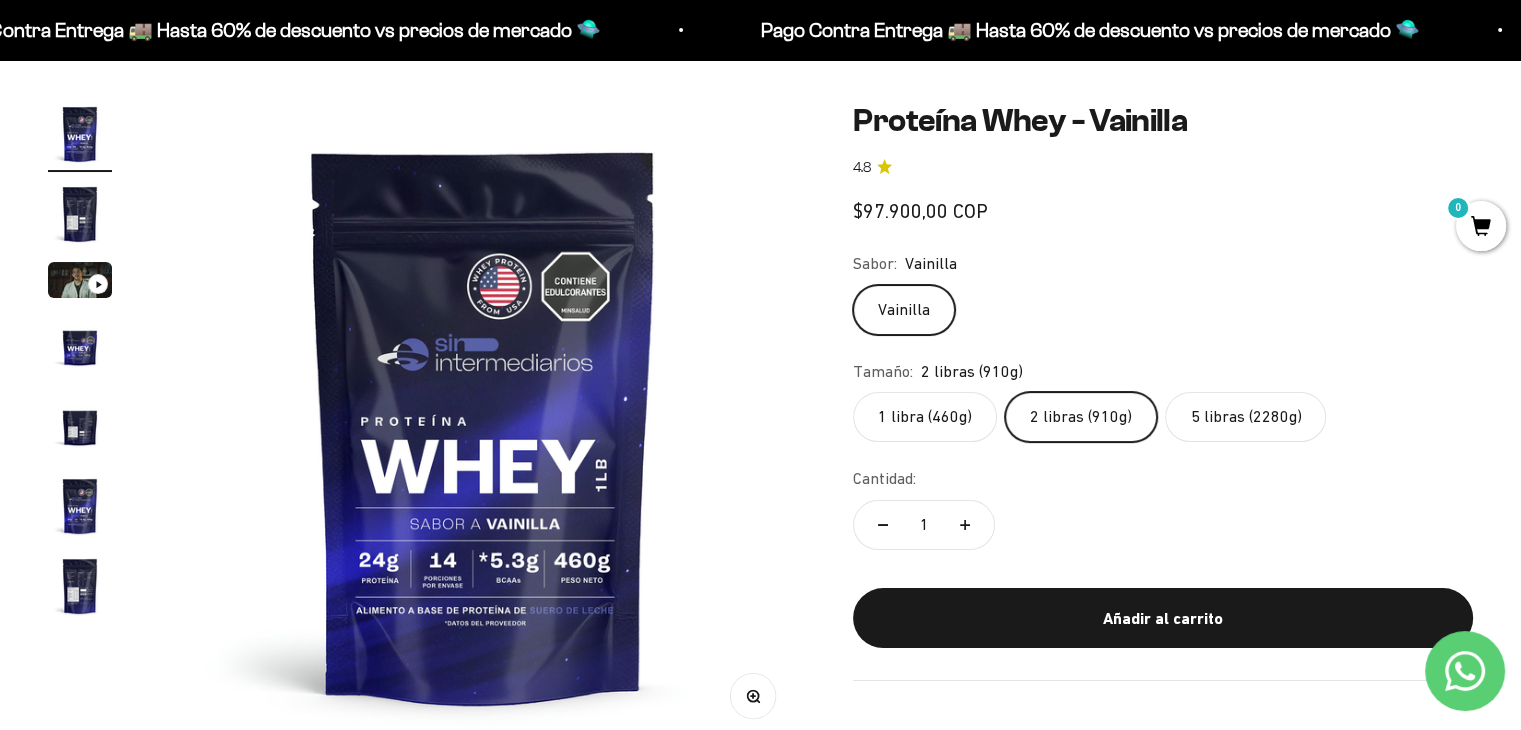 scroll, scrollTop: 0, scrollLeft: 0, axis: both 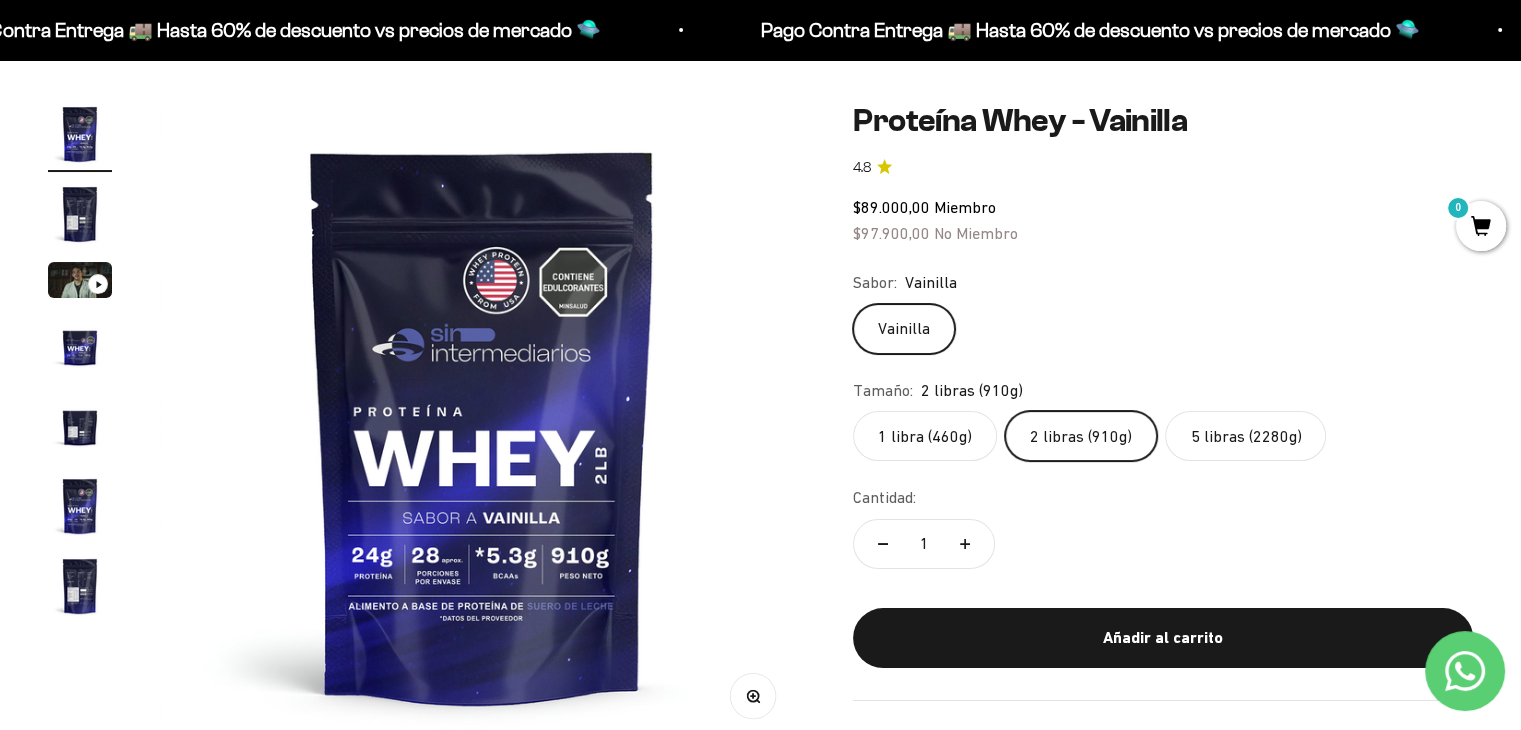 click on "1 libra (460g)" 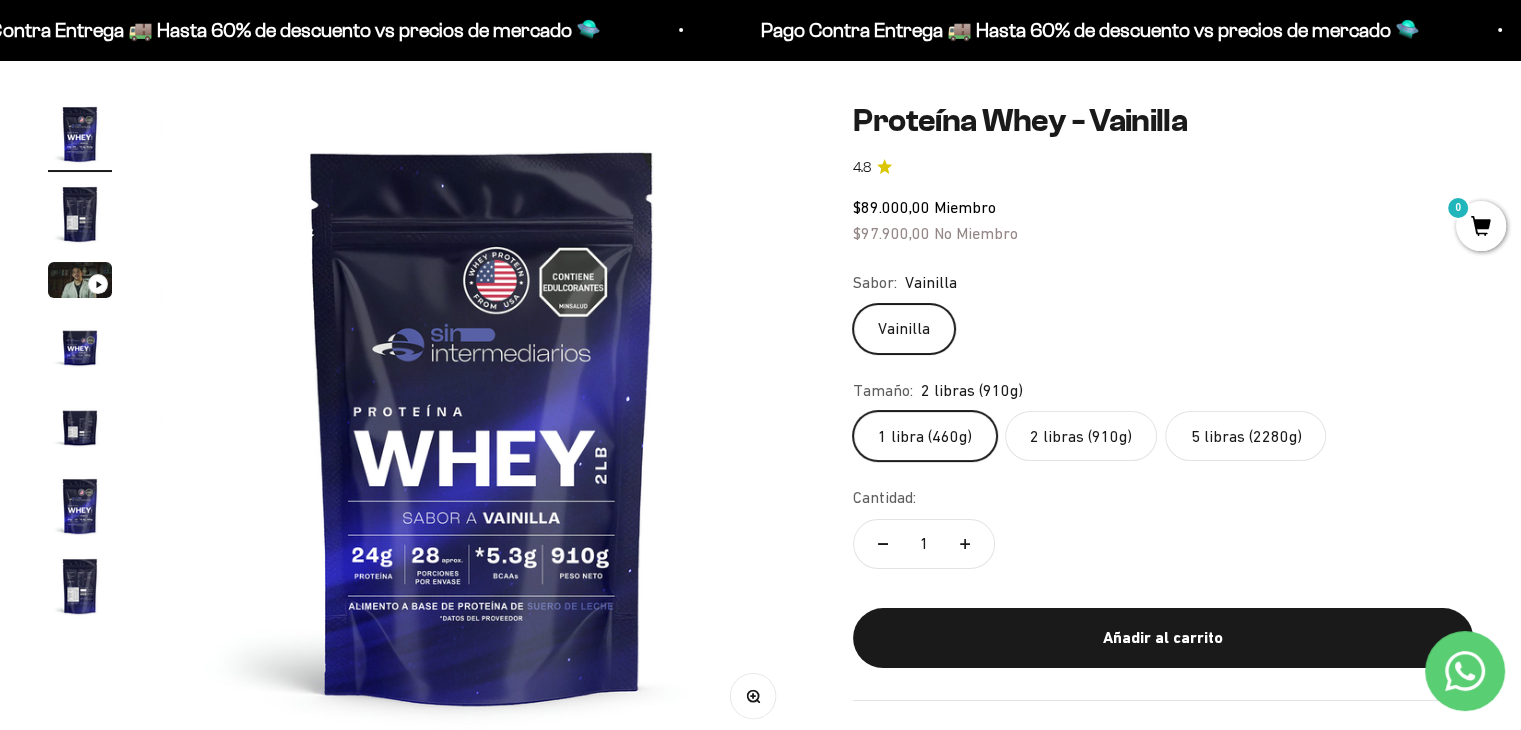 scroll, scrollTop: 0, scrollLeft: 3346, axis: horizontal 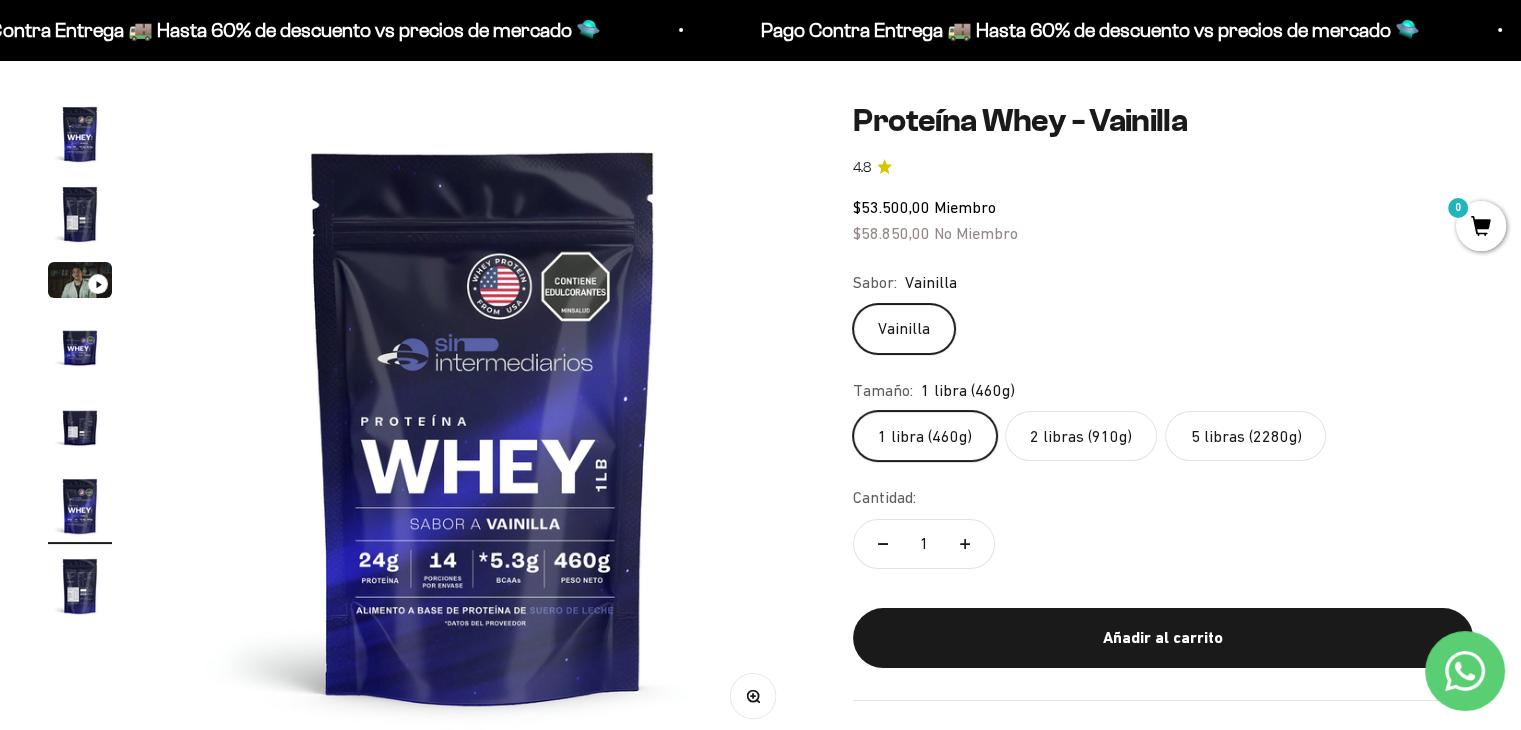 click on "2 libras (910g)" 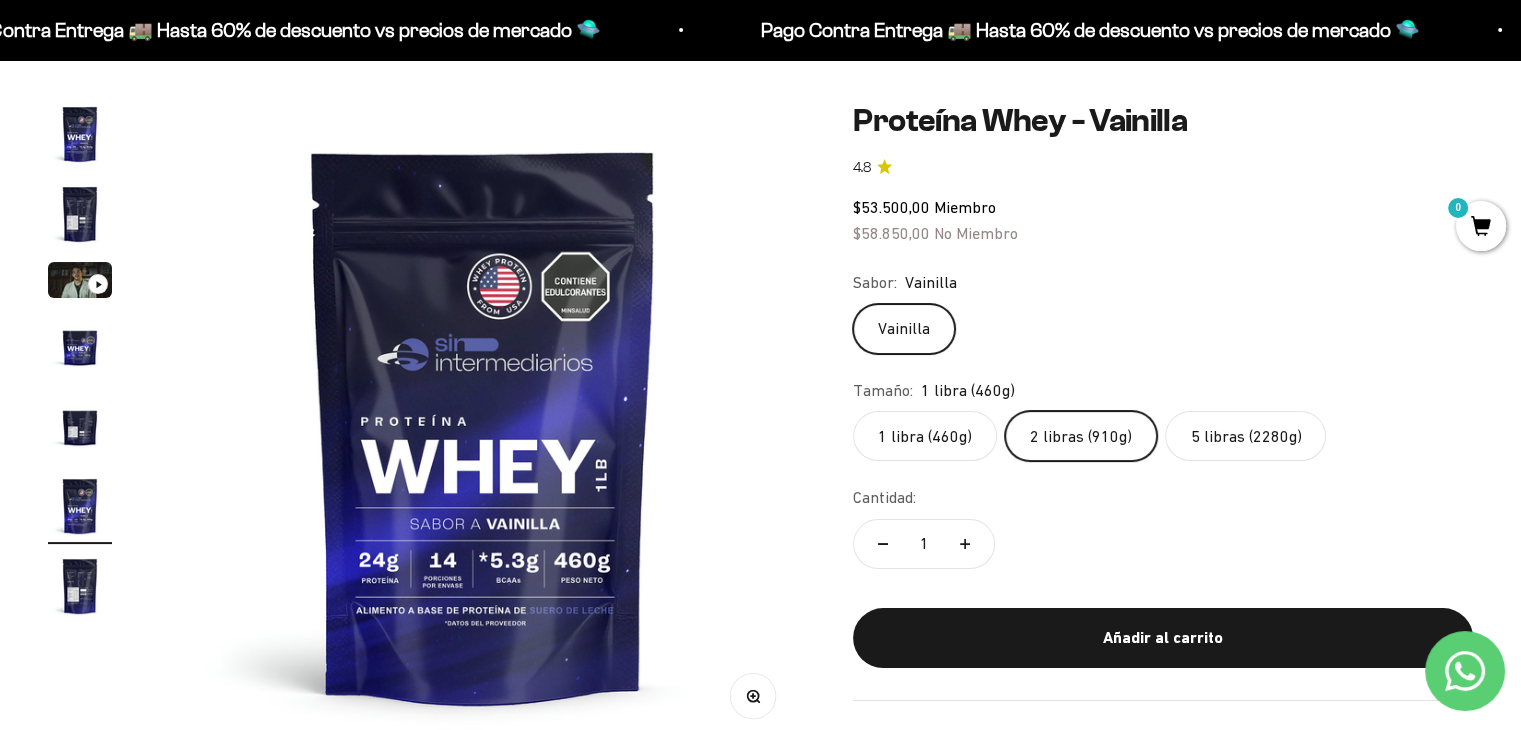 scroll, scrollTop: 0, scrollLeft: 0, axis: both 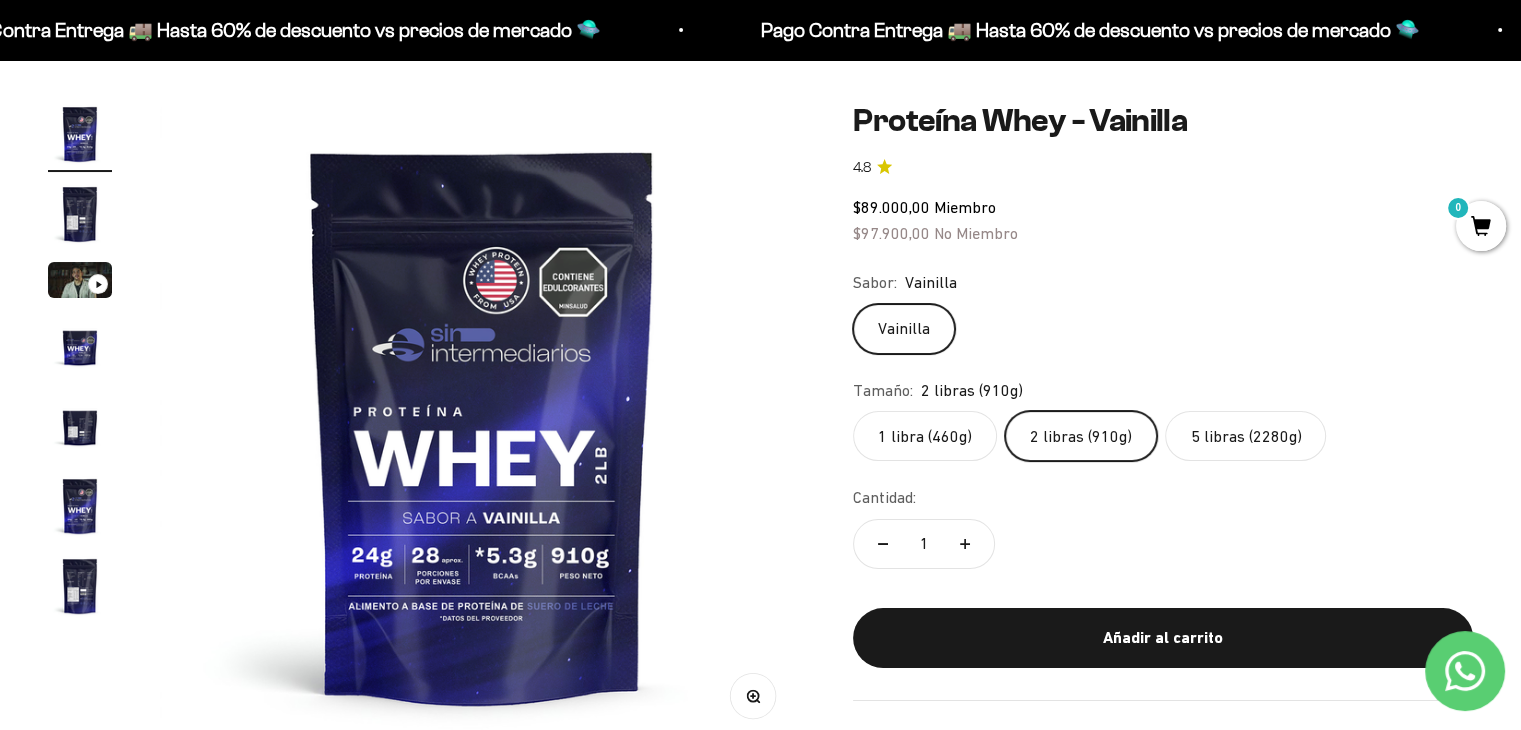 click on "5 libras (2280g)" 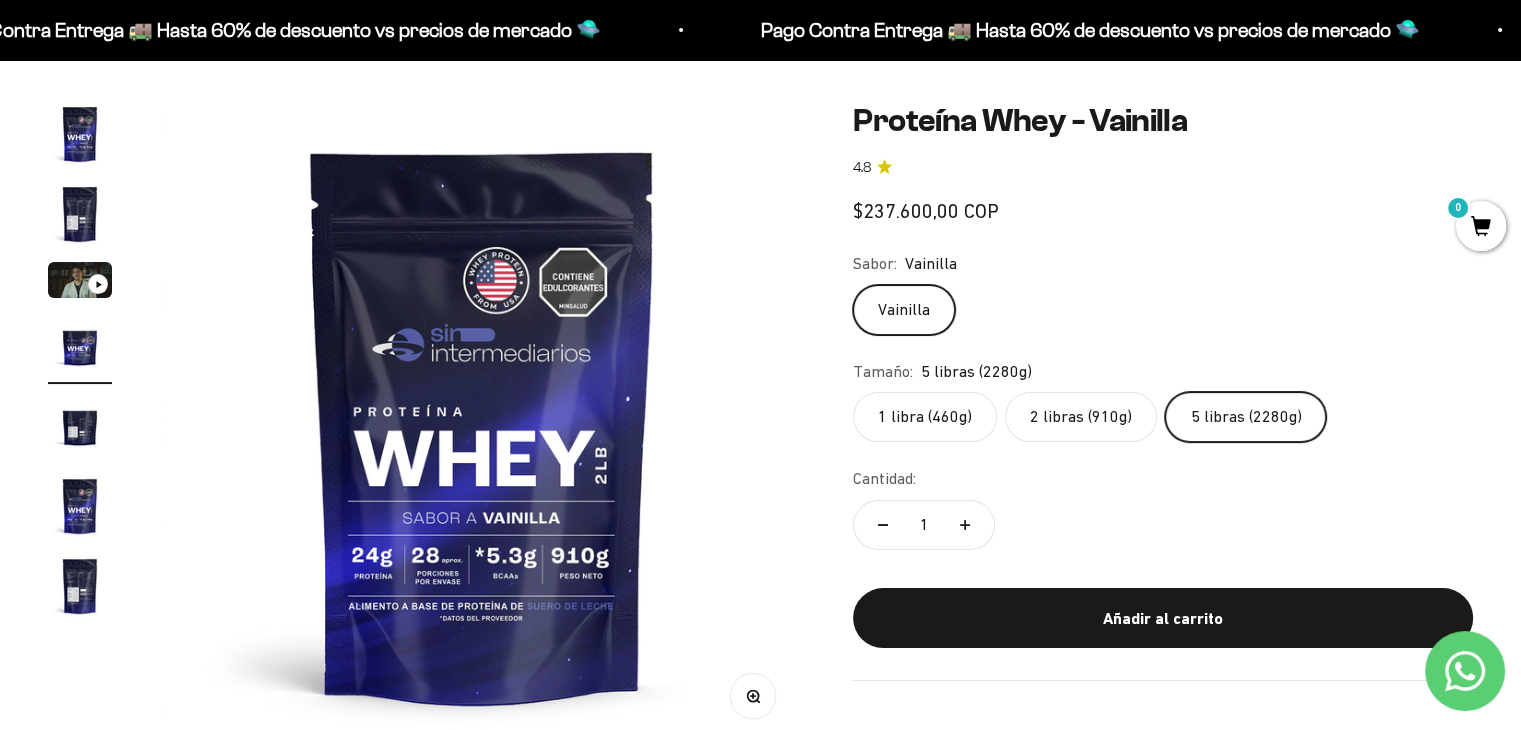 scroll, scrollTop: 0, scrollLeft: 2008, axis: horizontal 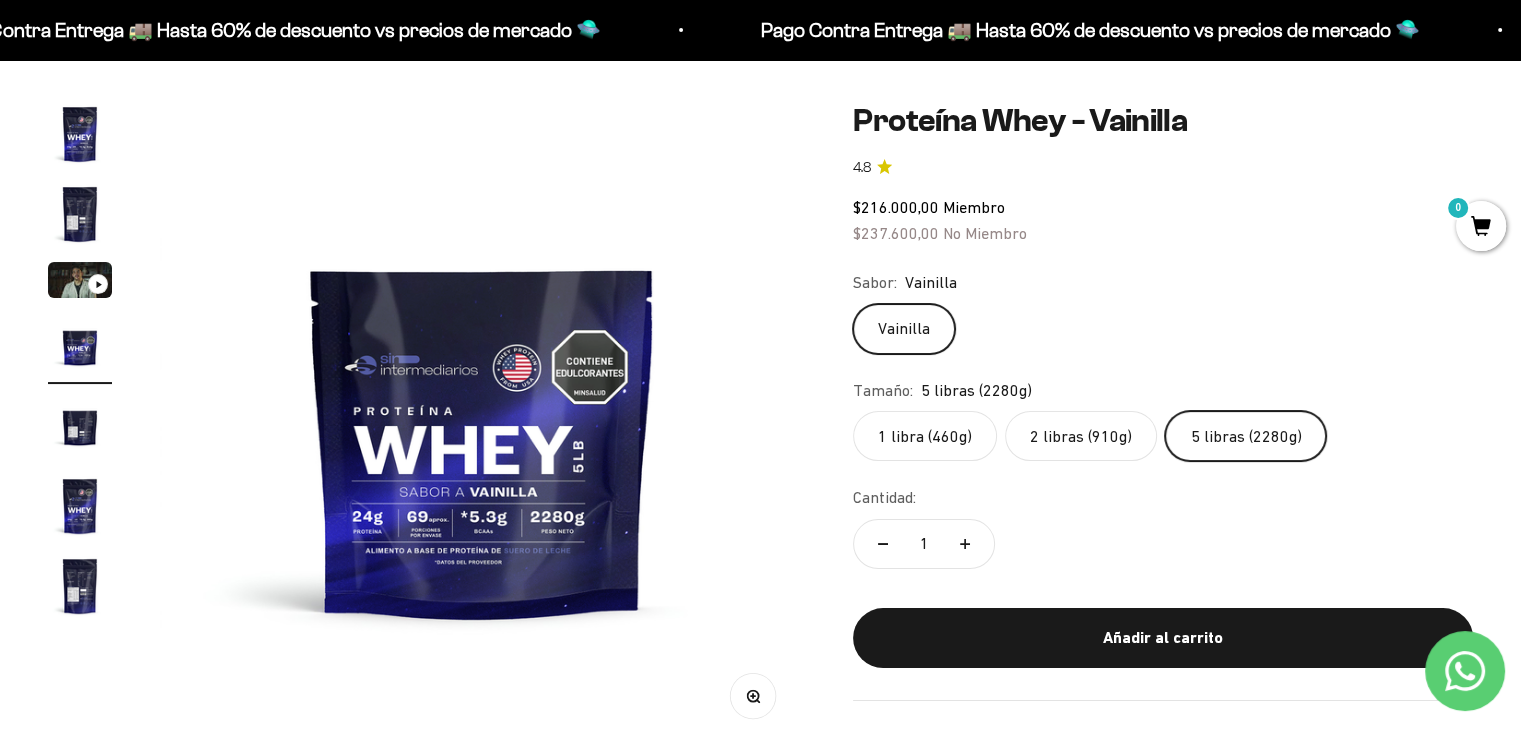 click on "2 libras (910g)" 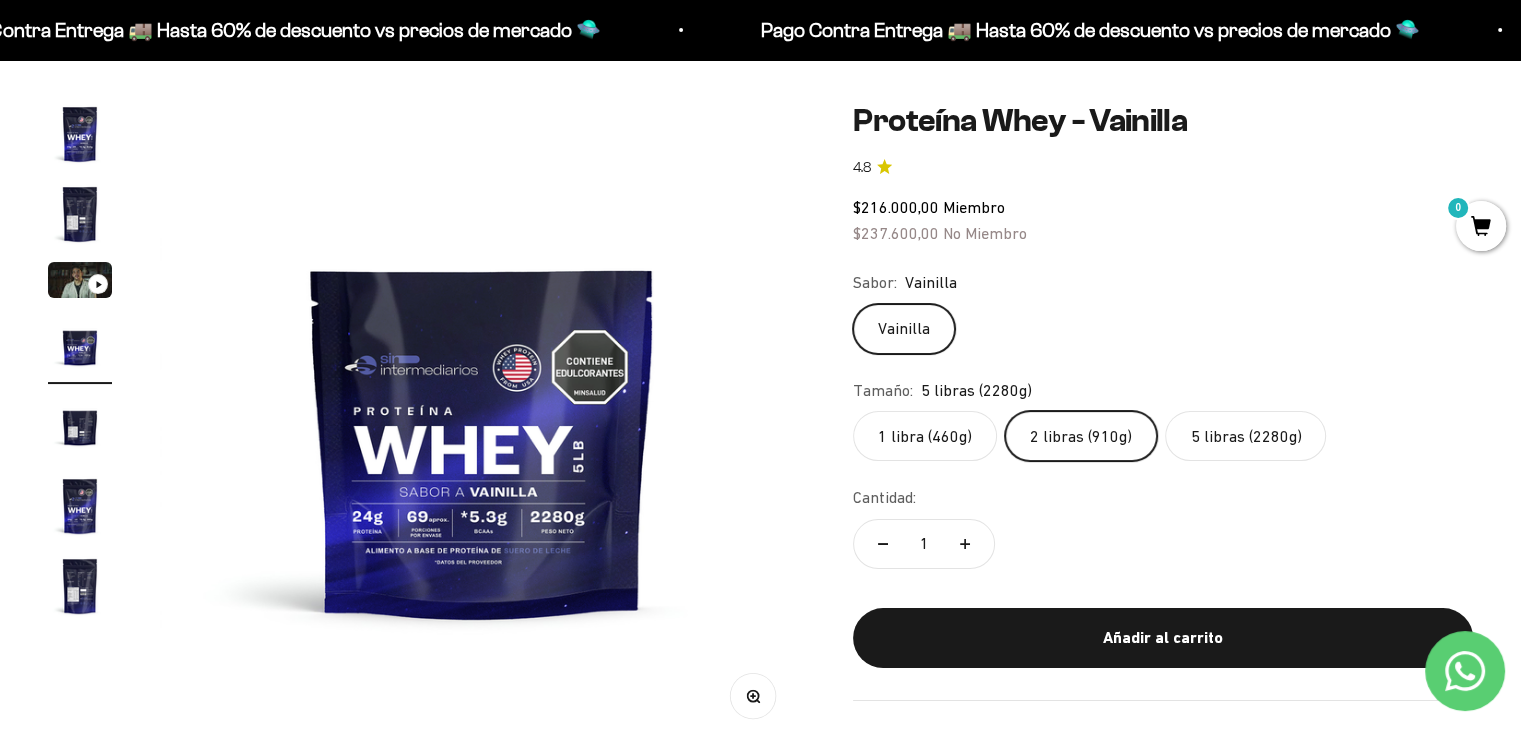 scroll, scrollTop: 0, scrollLeft: 0, axis: both 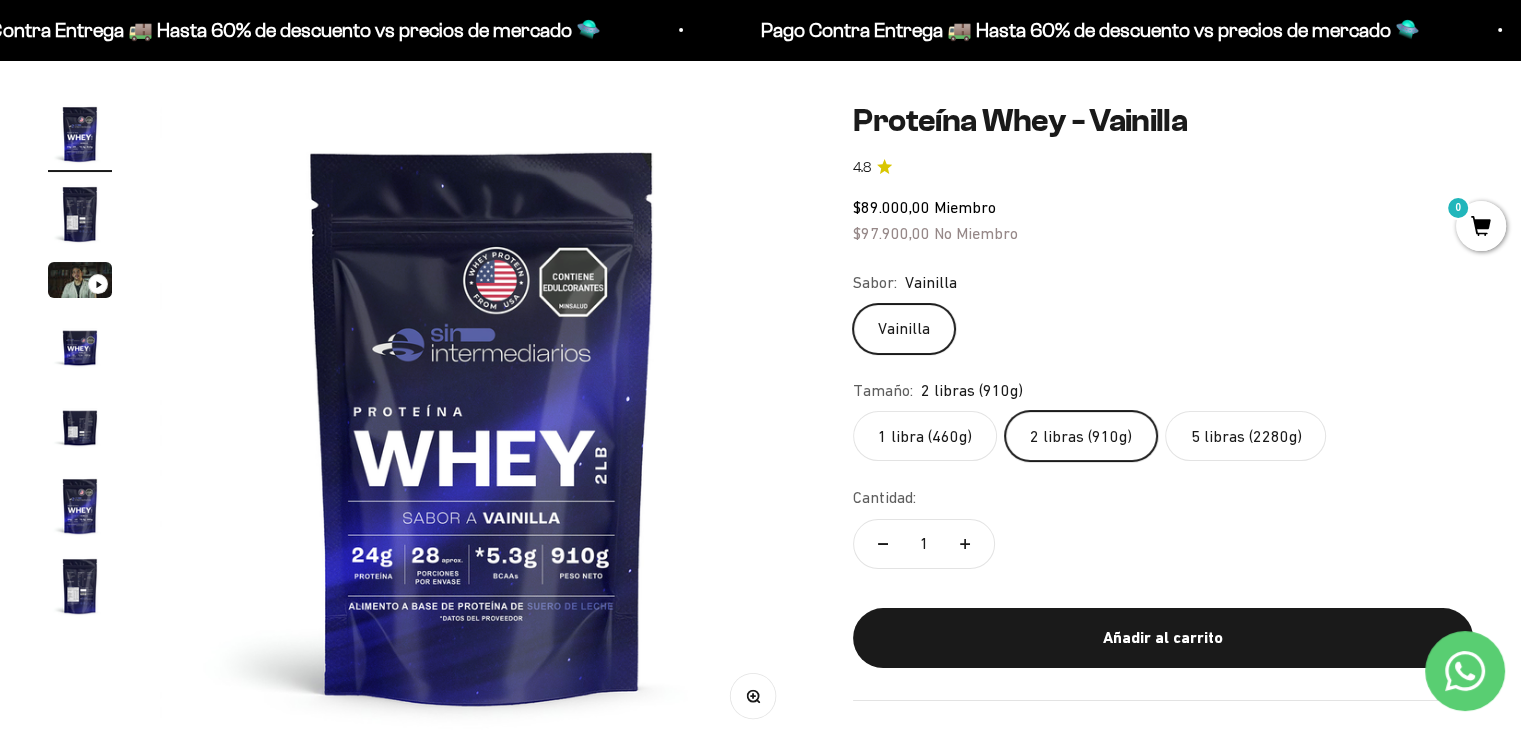 click on "5 libras (2280g)" 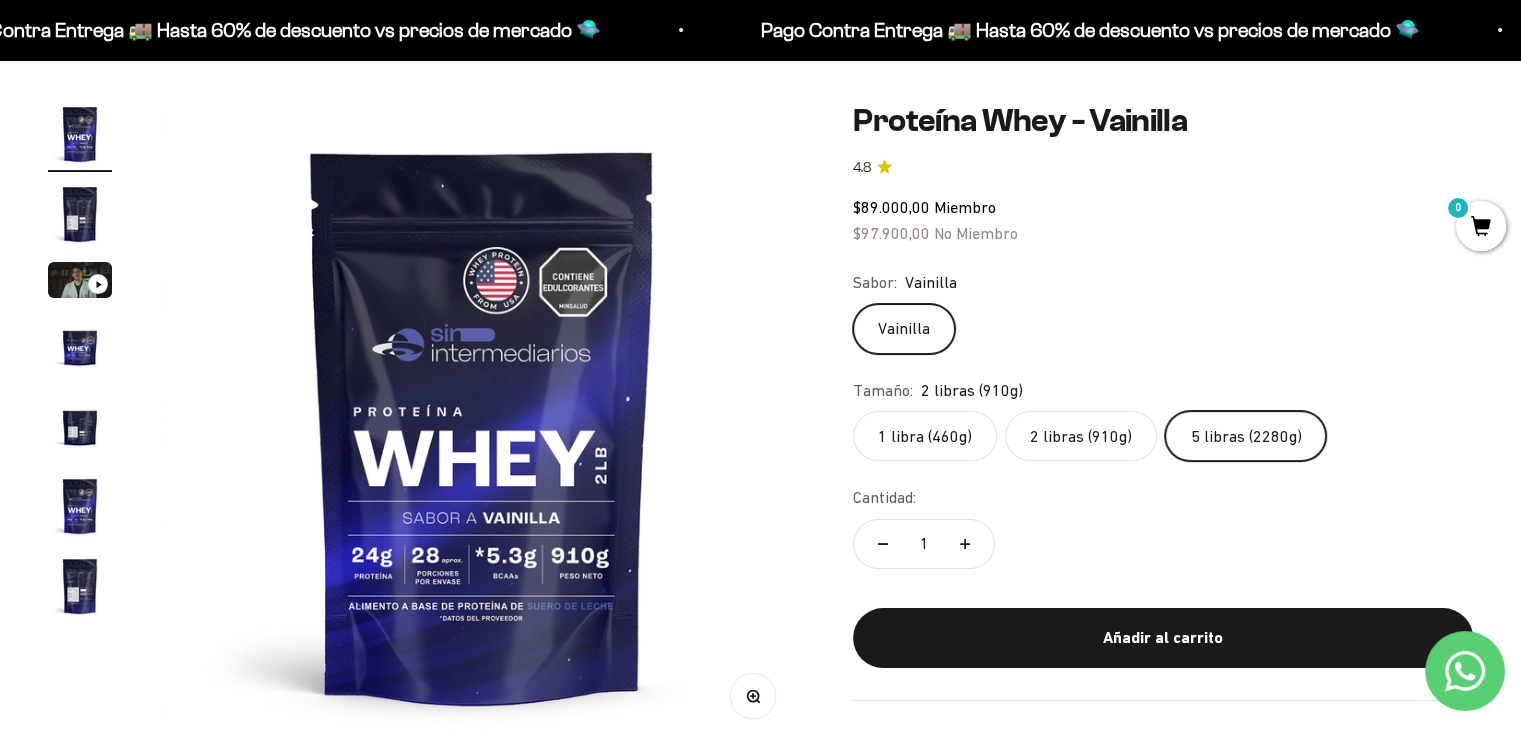 scroll, scrollTop: 0, scrollLeft: 2008, axis: horizontal 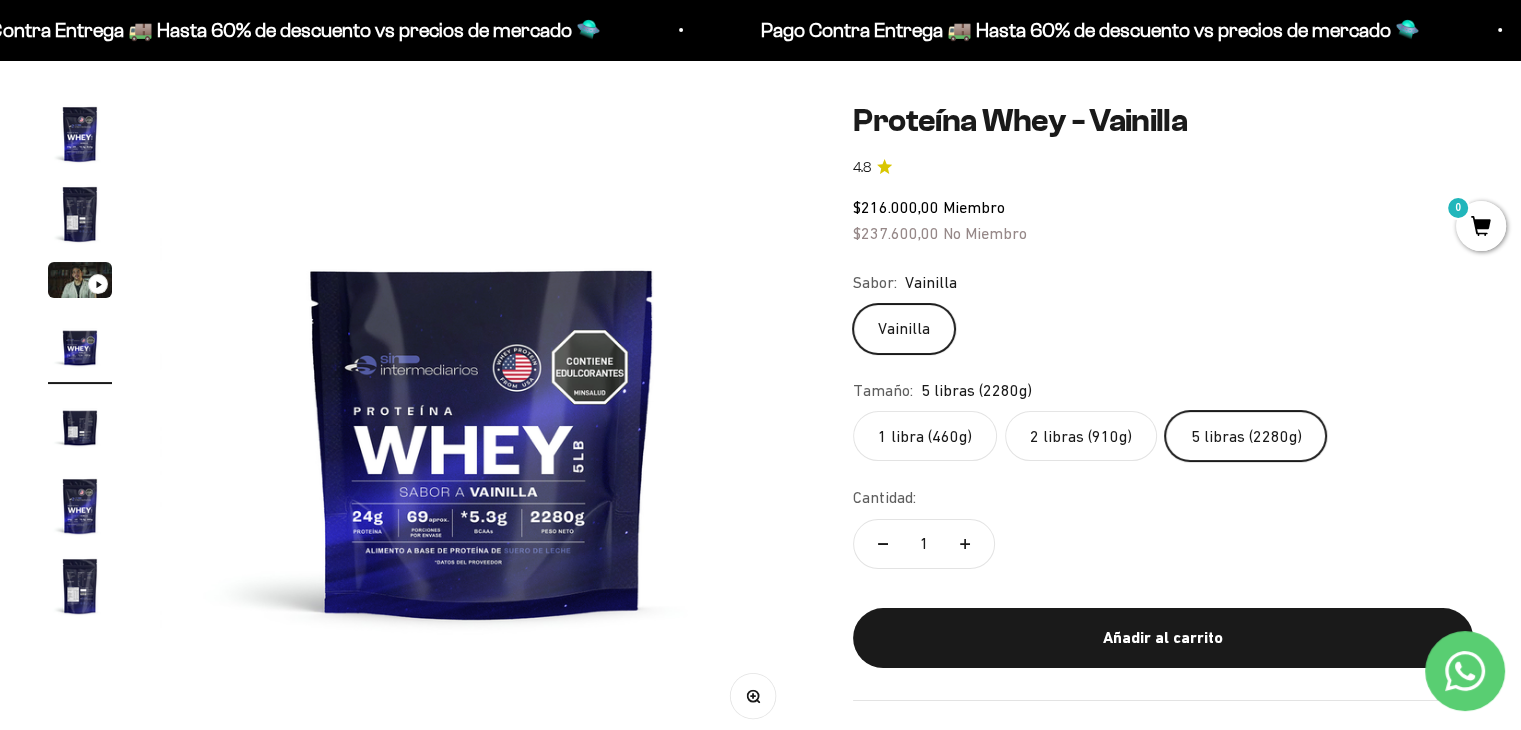 click on "2 libras (910g)" 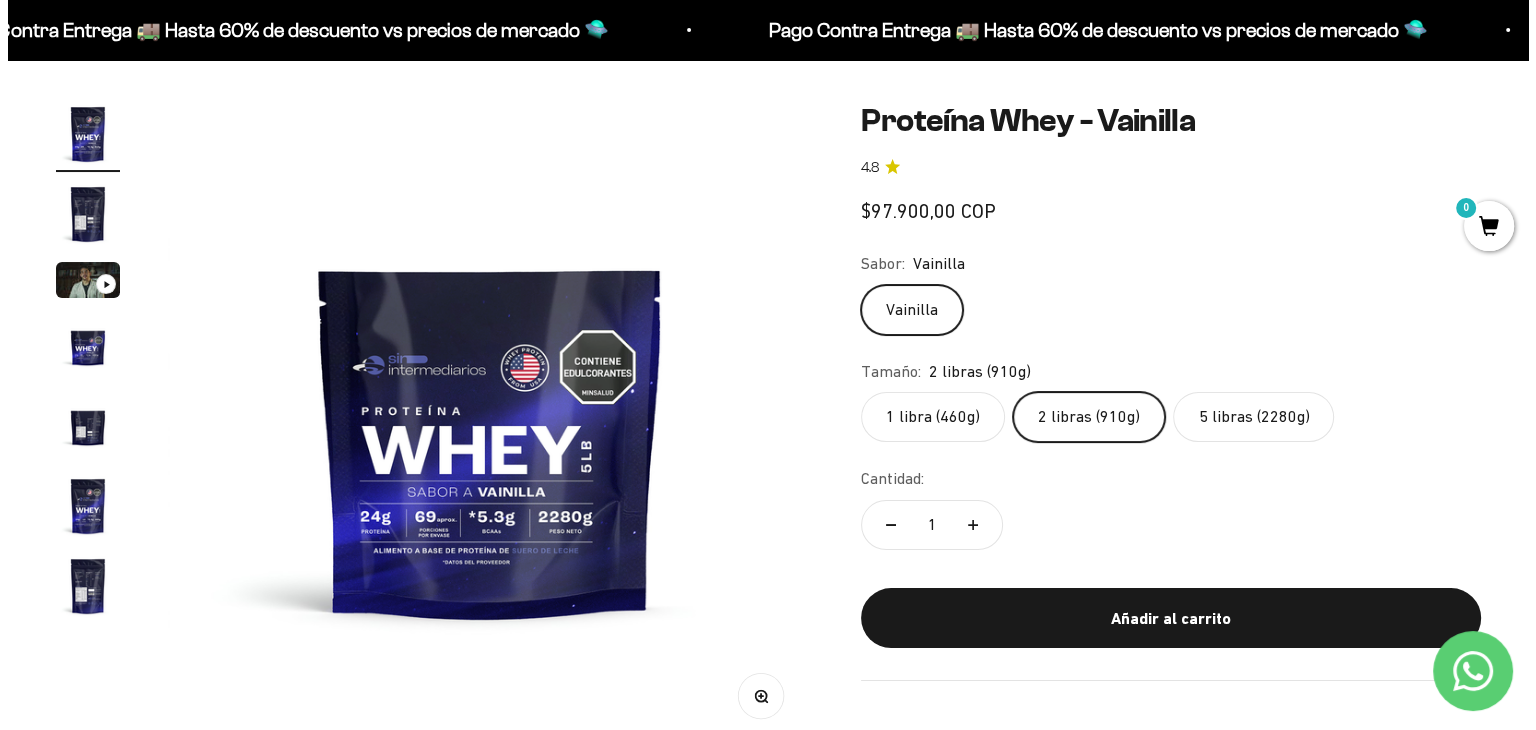 scroll, scrollTop: 0, scrollLeft: 0, axis: both 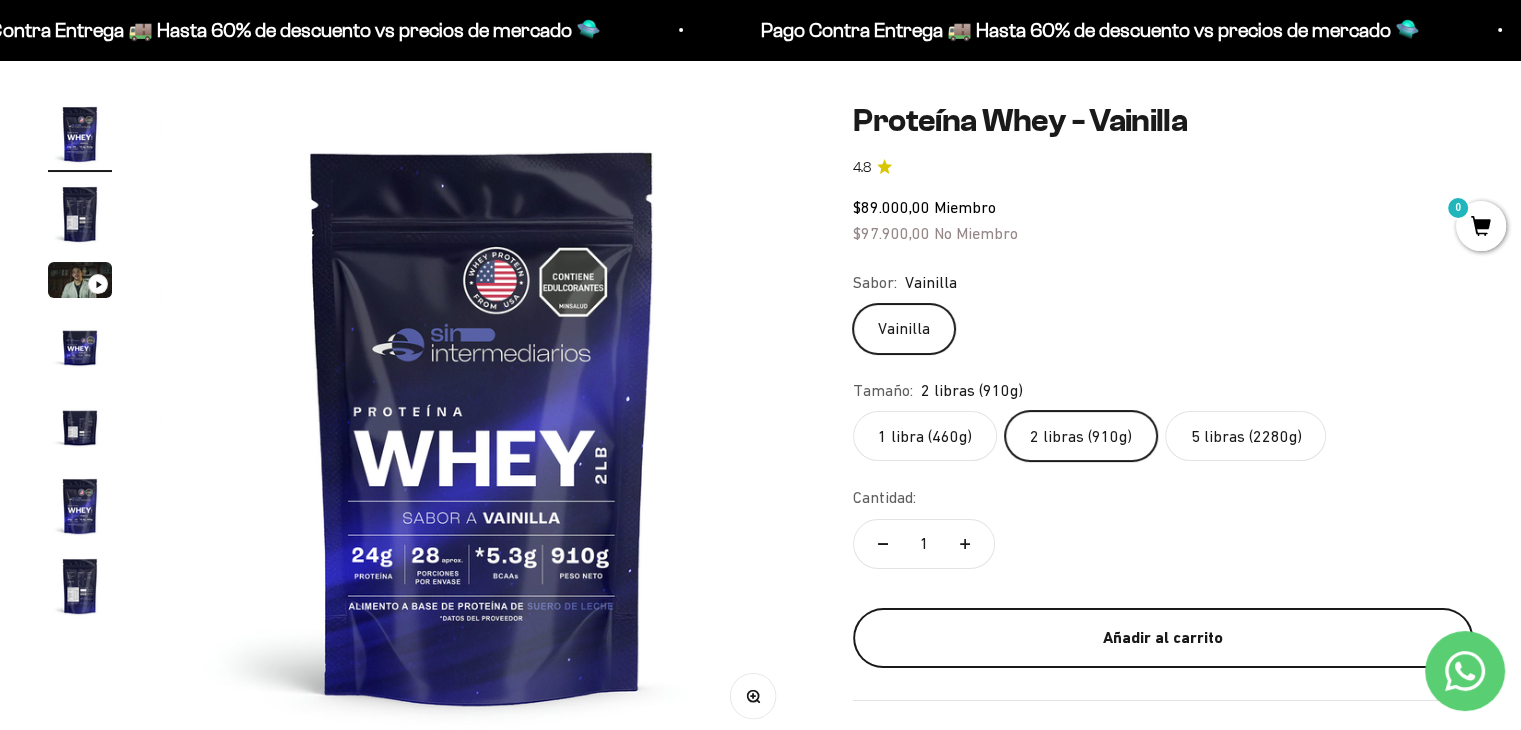 click on "Añadir al carrito" at bounding box center [1163, 638] 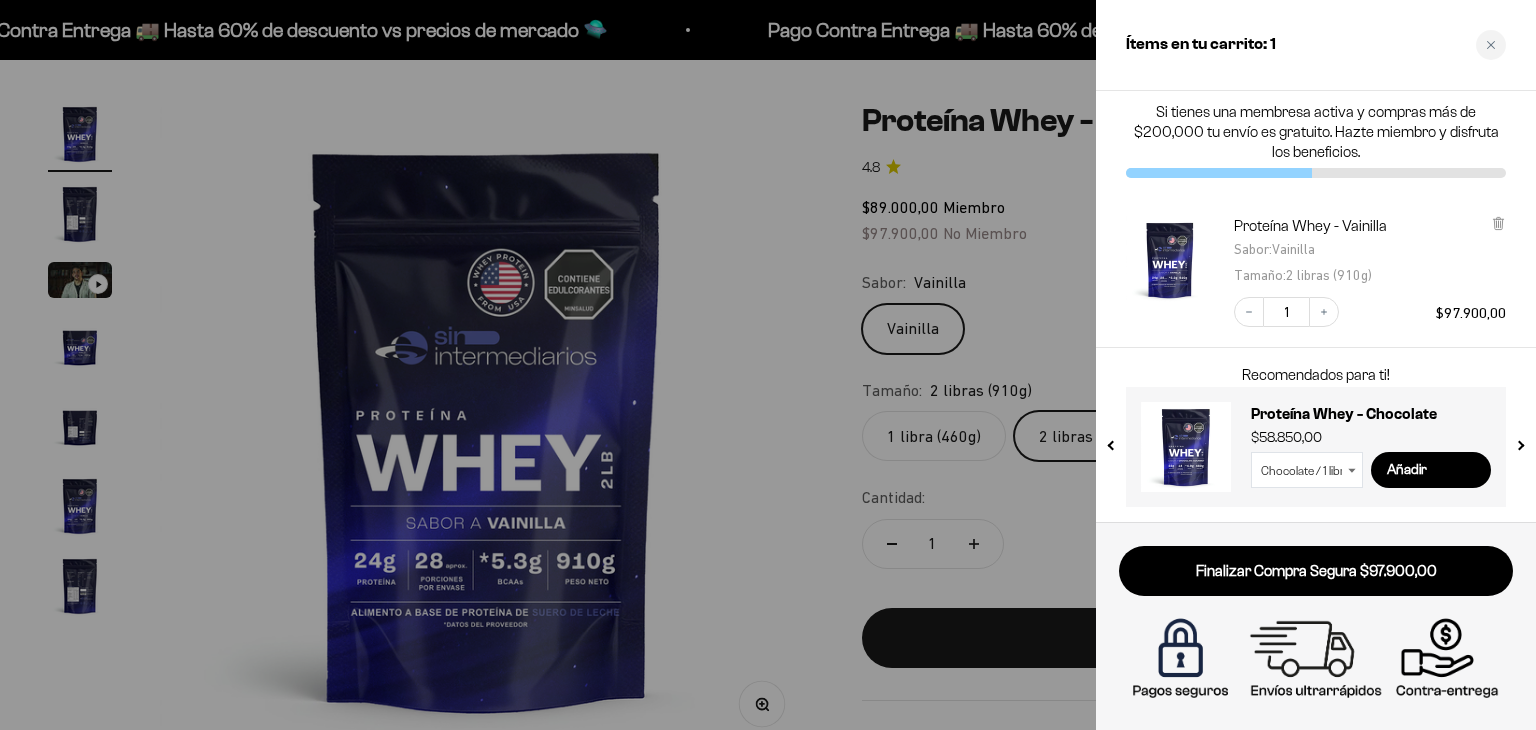 scroll, scrollTop: 6, scrollLeft: 0, axis: vertical 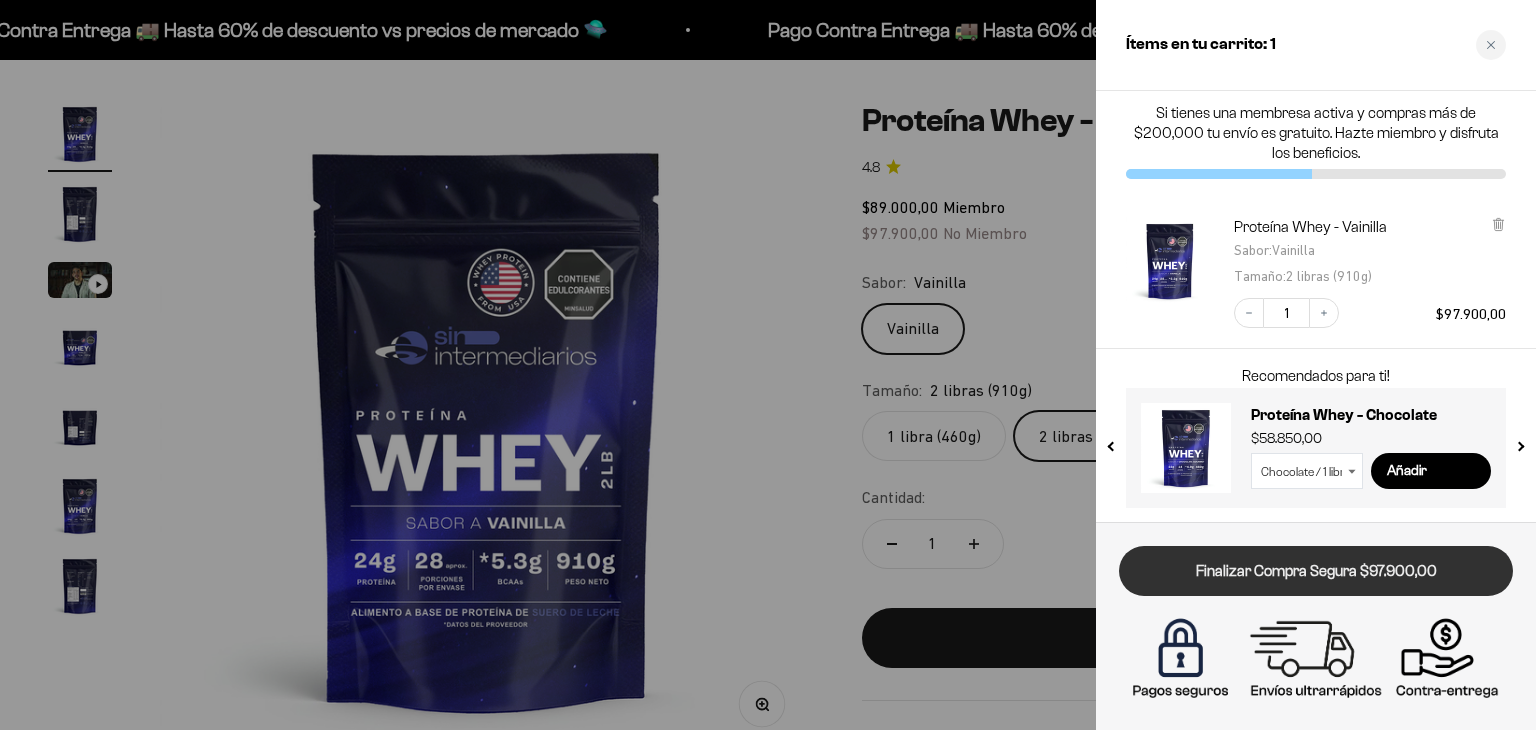 click on "Finalizar Compra Segura $97.900,00" at bounding box center [1316, 571] 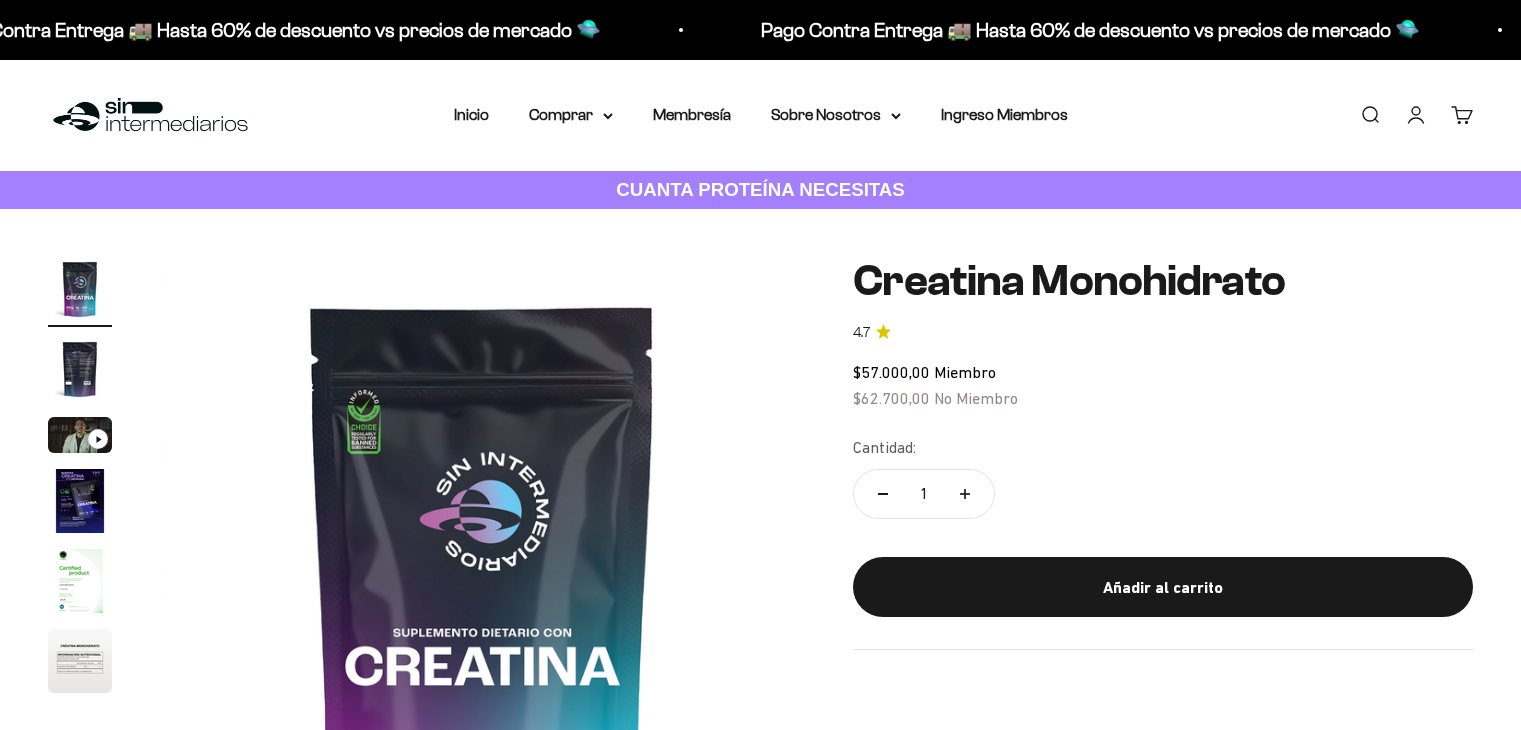 scroll, scrollTop: 0, scrollLeft: 0, axis: both 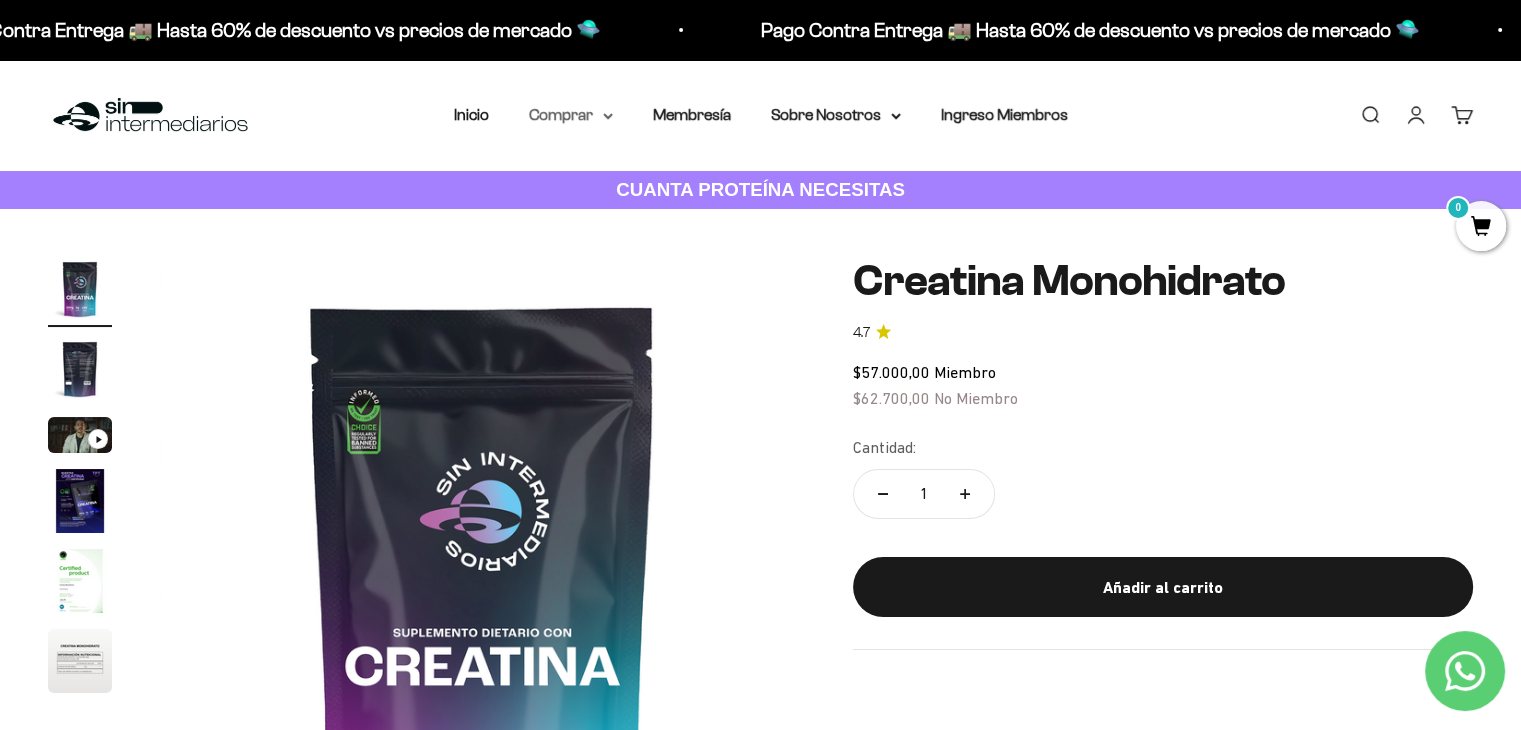 click on "Comprar" at bounding box center [571, 115] 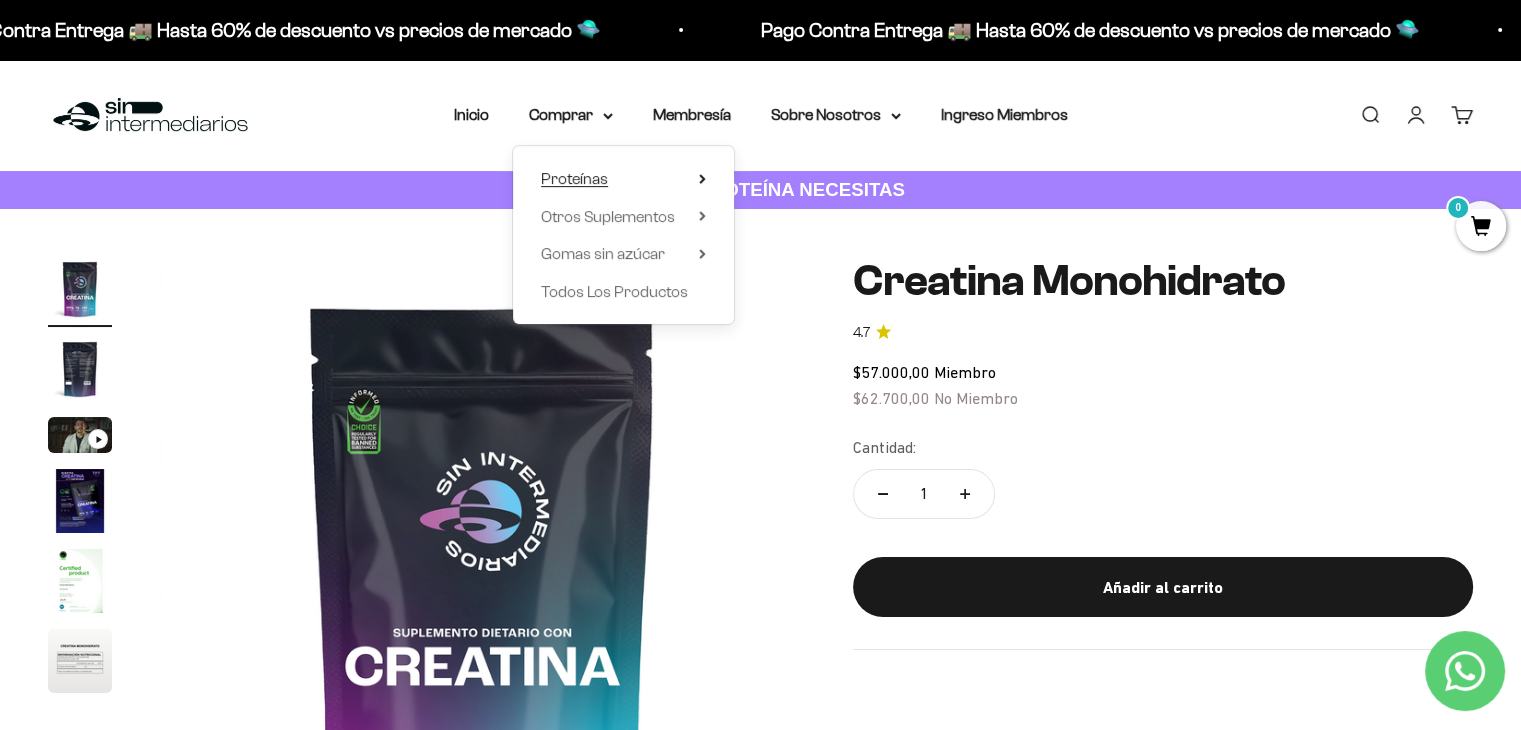 click 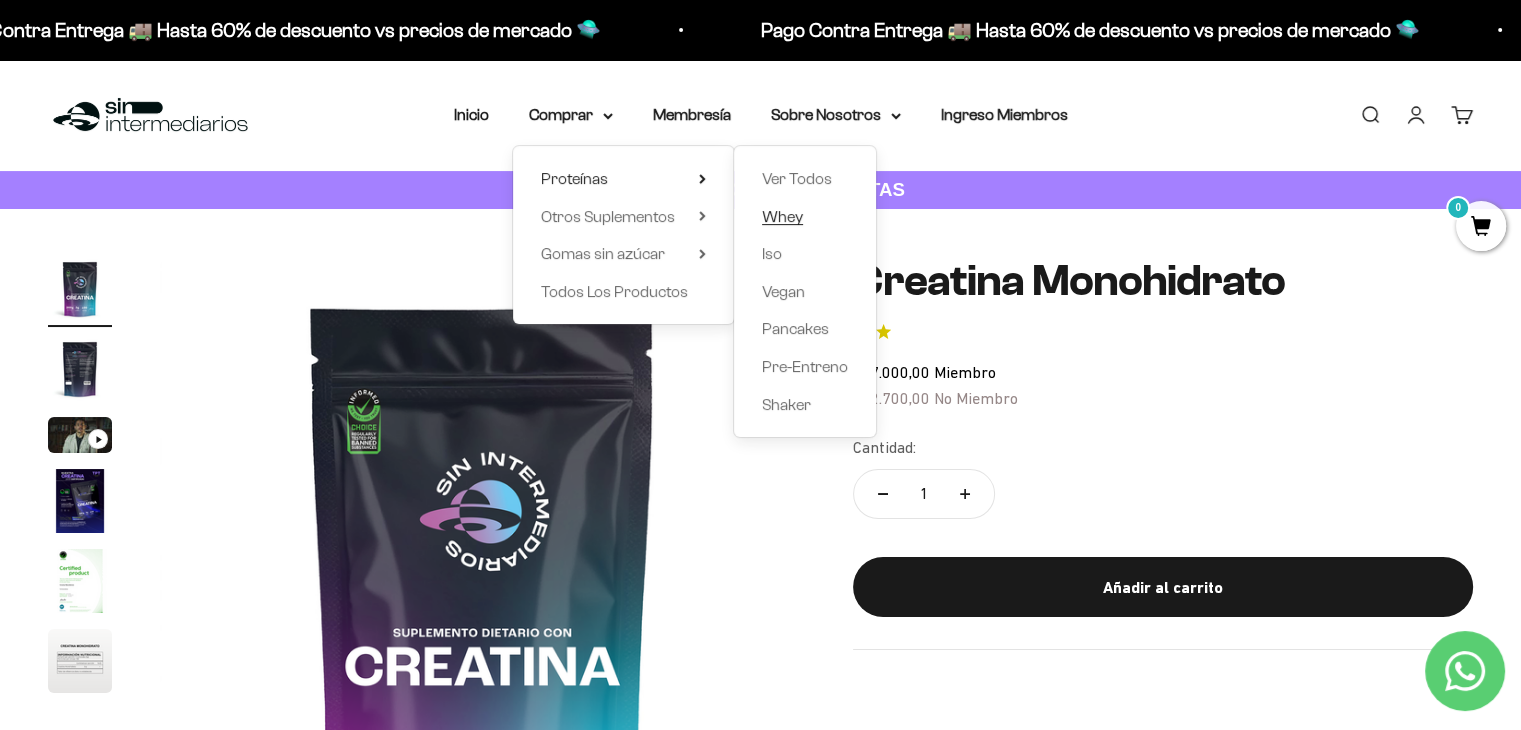 click on "Whey" at bounding box center (782, 216) 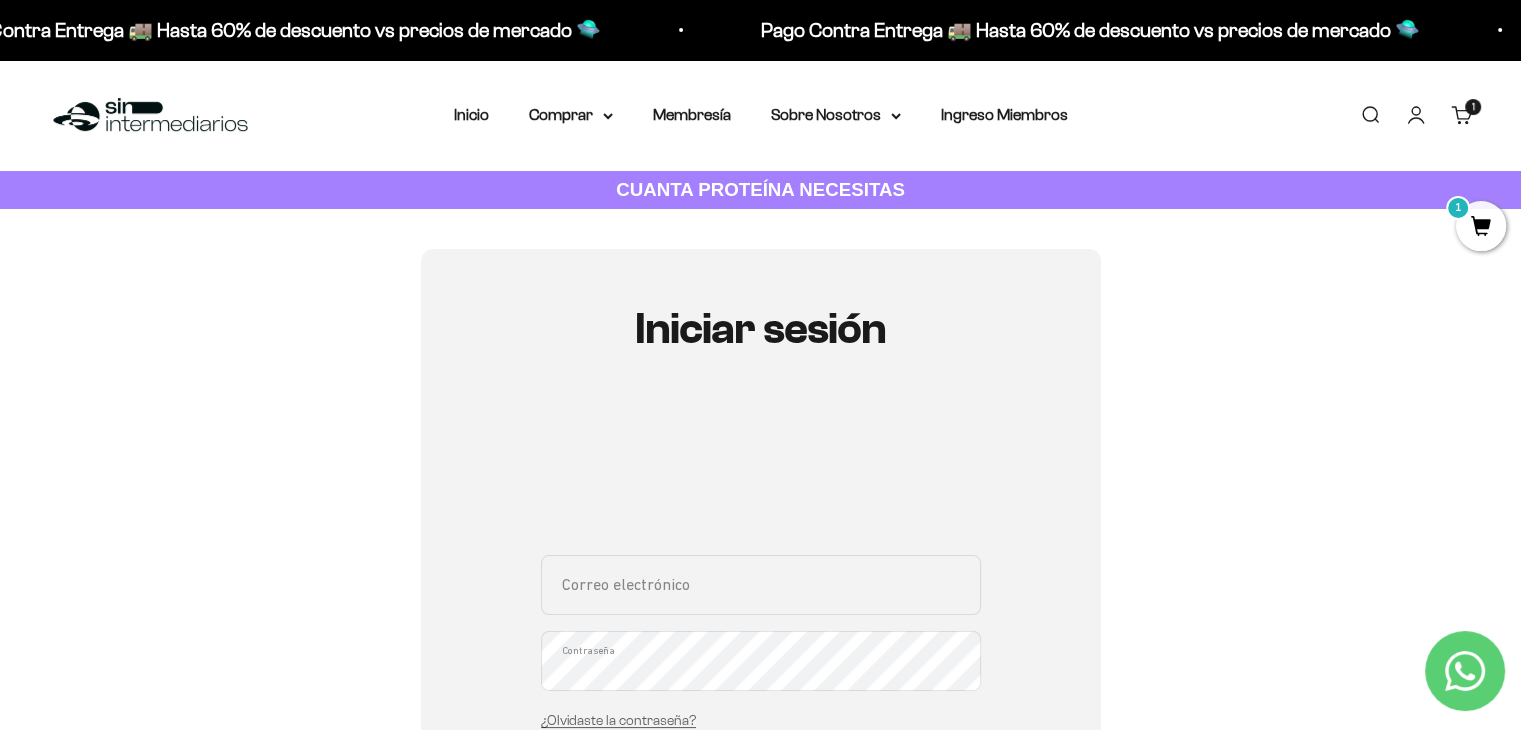 scroll, scrollTop: 72, scrollLeft: 0, axis: vertical 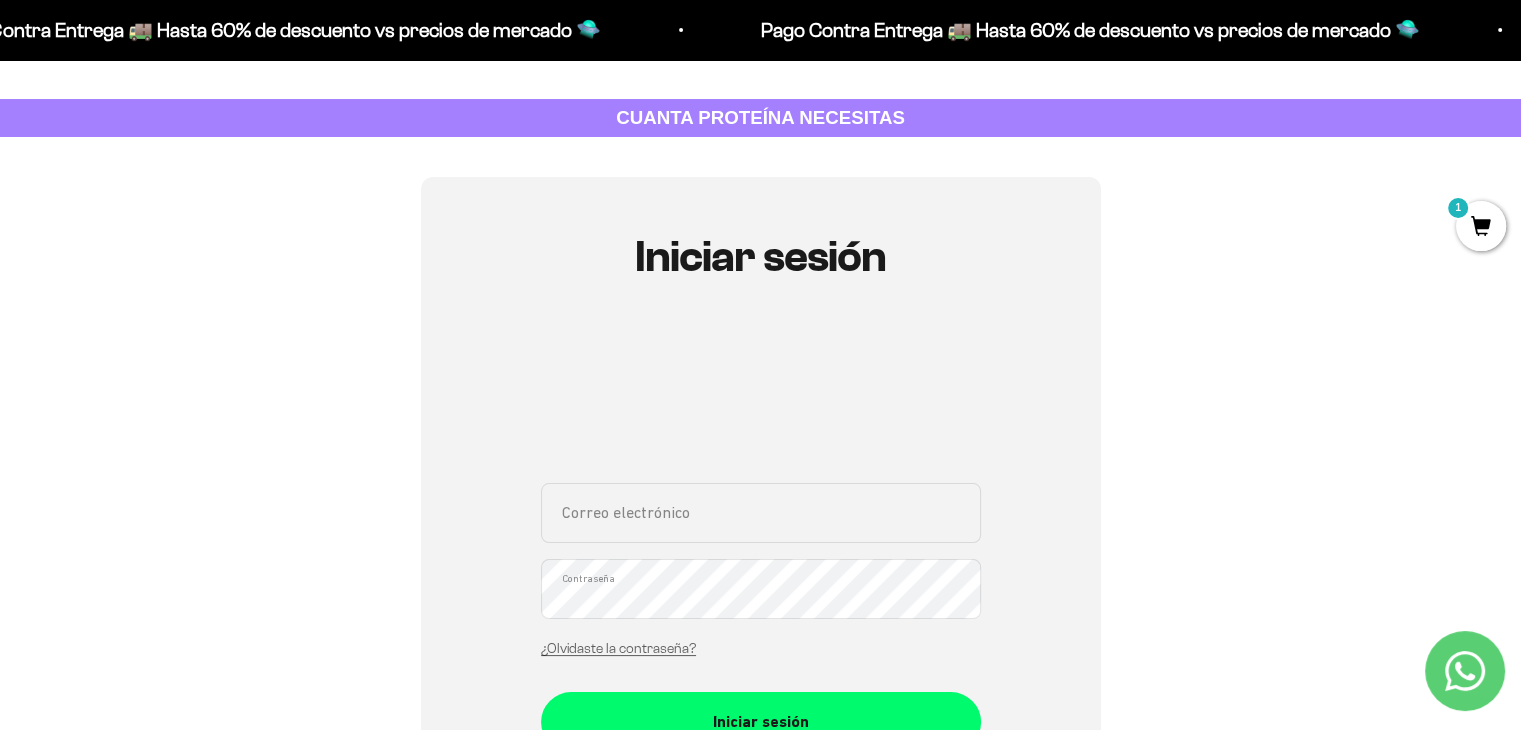 click on "Correo electrónico" at bounding box center [761, 513] 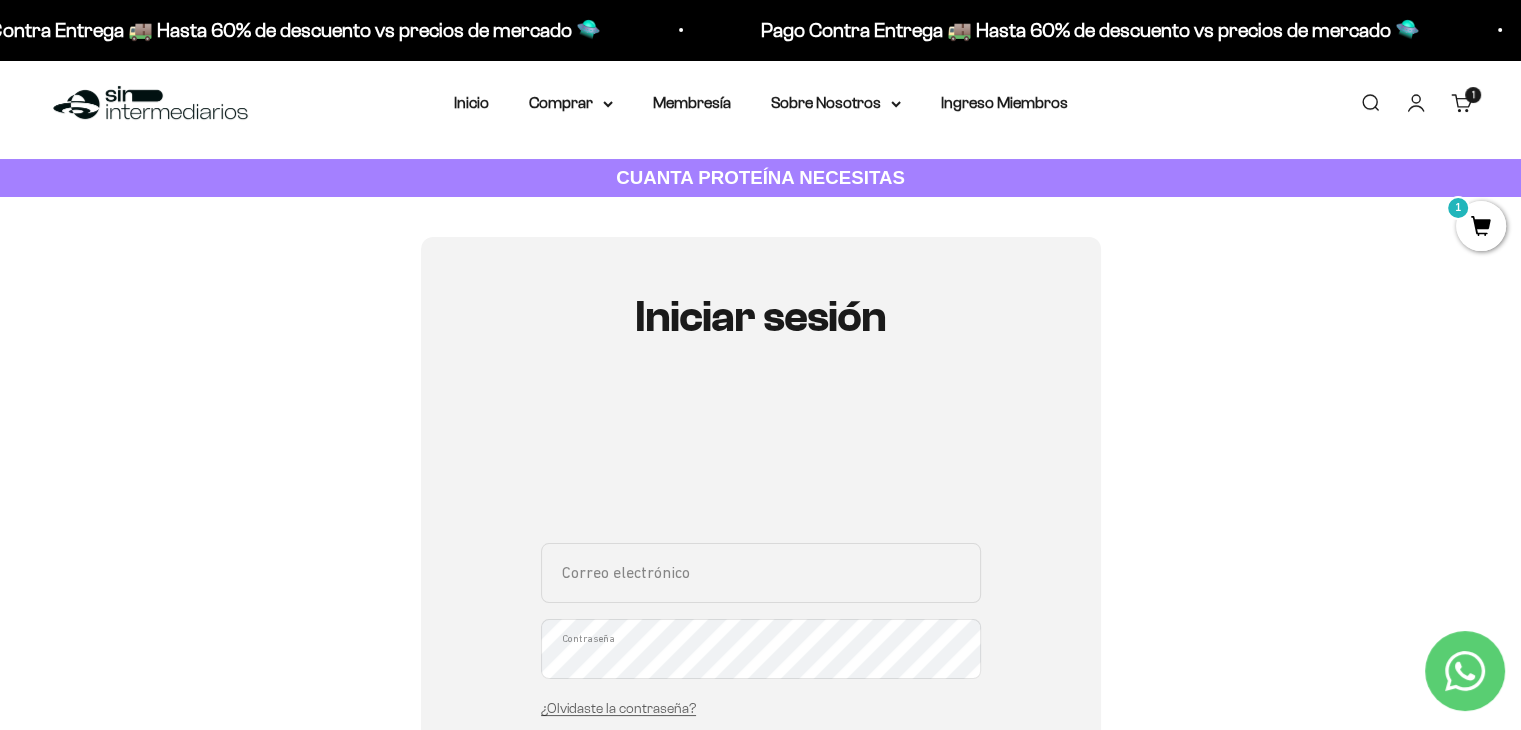 scroll, scrollTop: 11, scrollLeft: 0, axis: vertical 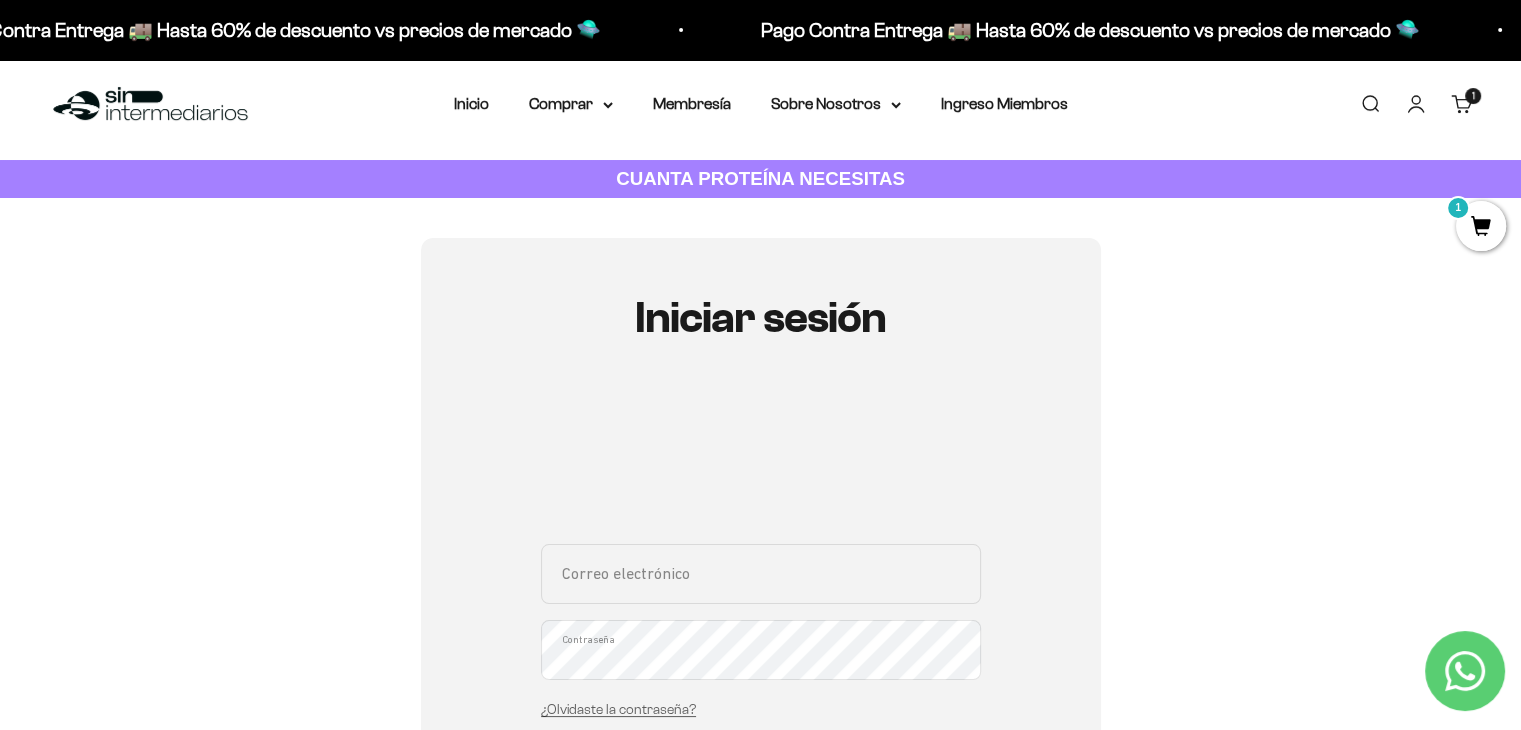 click 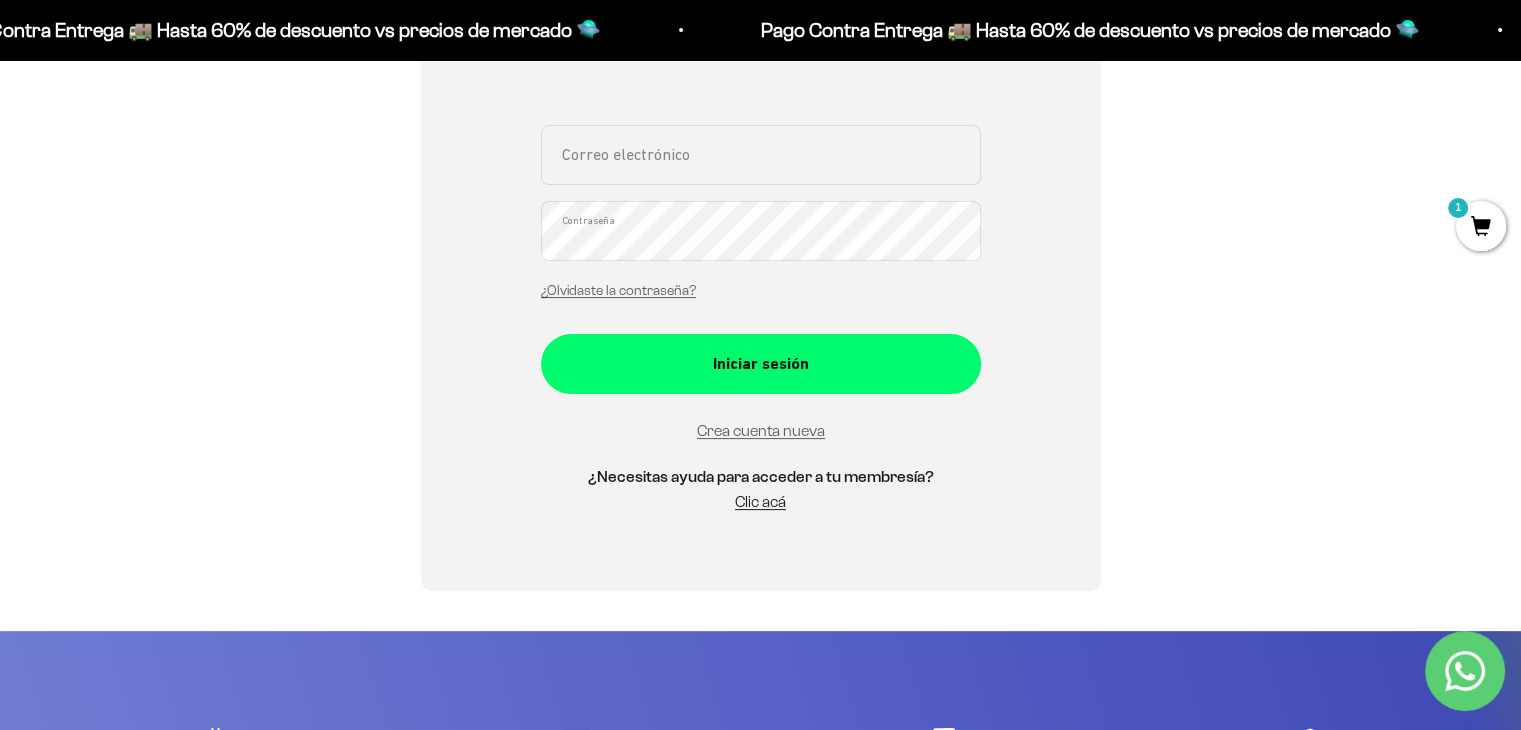 scroll, scrollTop: 0, scrollLeft: 0, axis: both 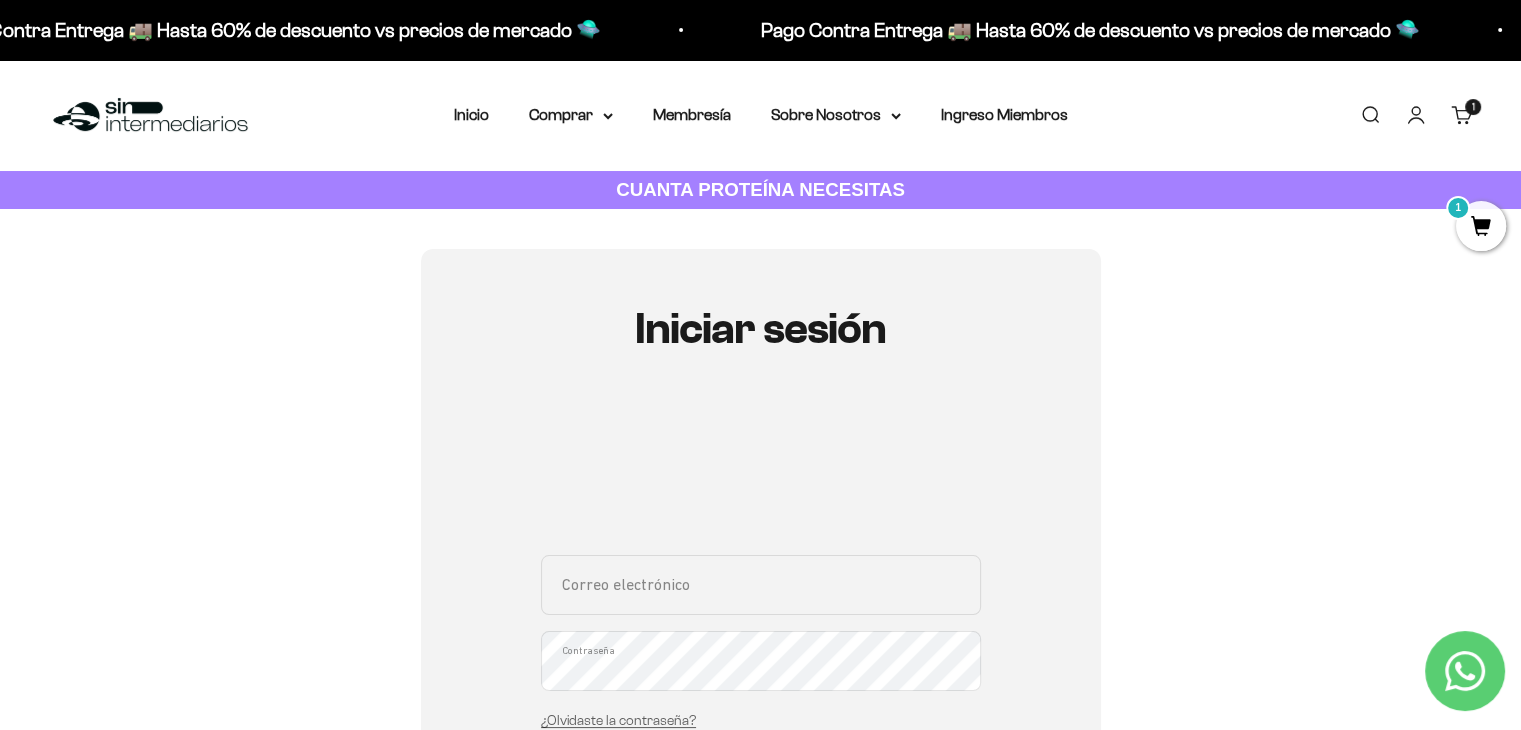 click on "Correo electrónico Contraseña
¿Olvidaste la contraseña?
Iniciar sesión
Crea cuenta nueva
¿Necesitas ayuda para acceder a tu membresía? Clic acá" at bounding box center [761, 683] 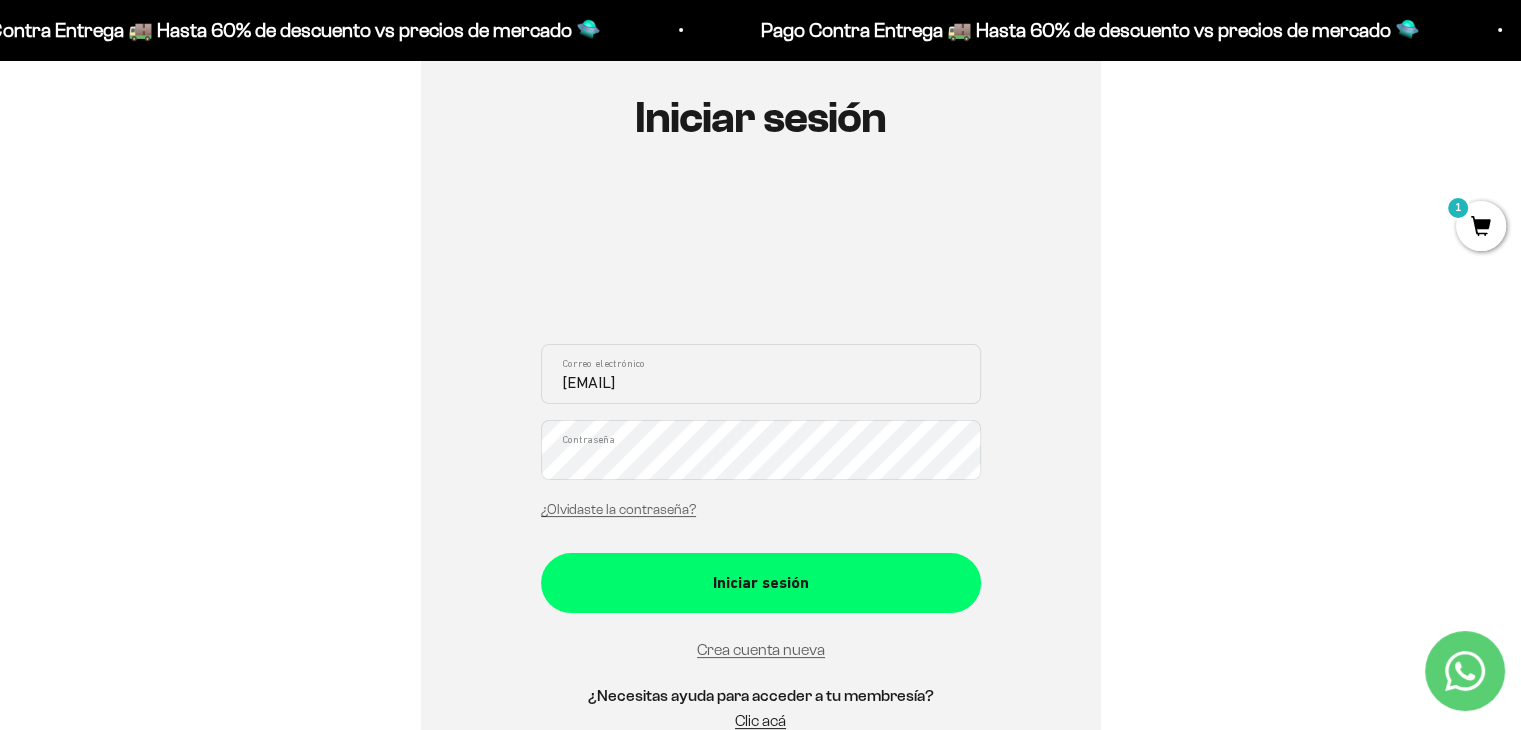 scroll, scrollTop: 212, scrollLeft: 0, axis: vertical 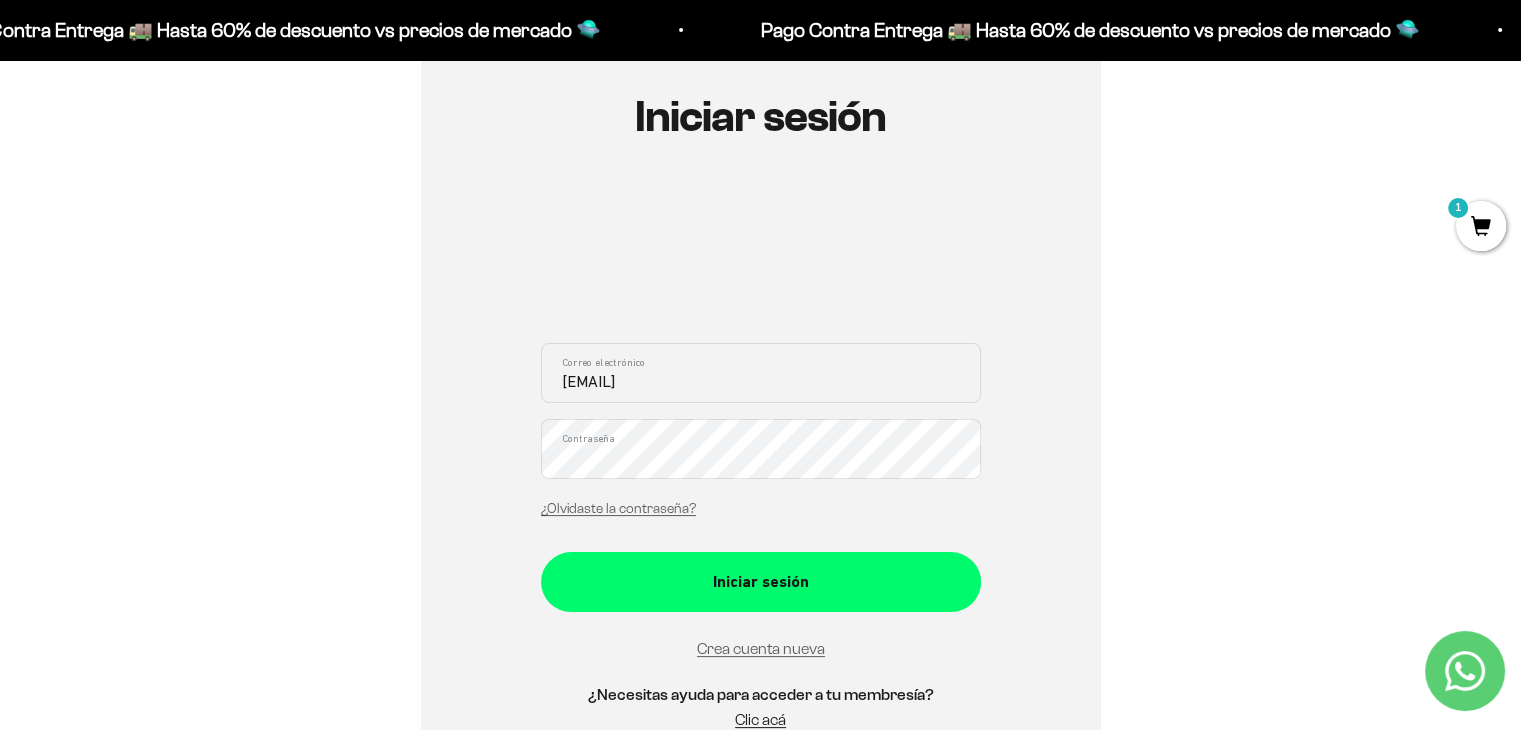 type on "[EMAIL]" 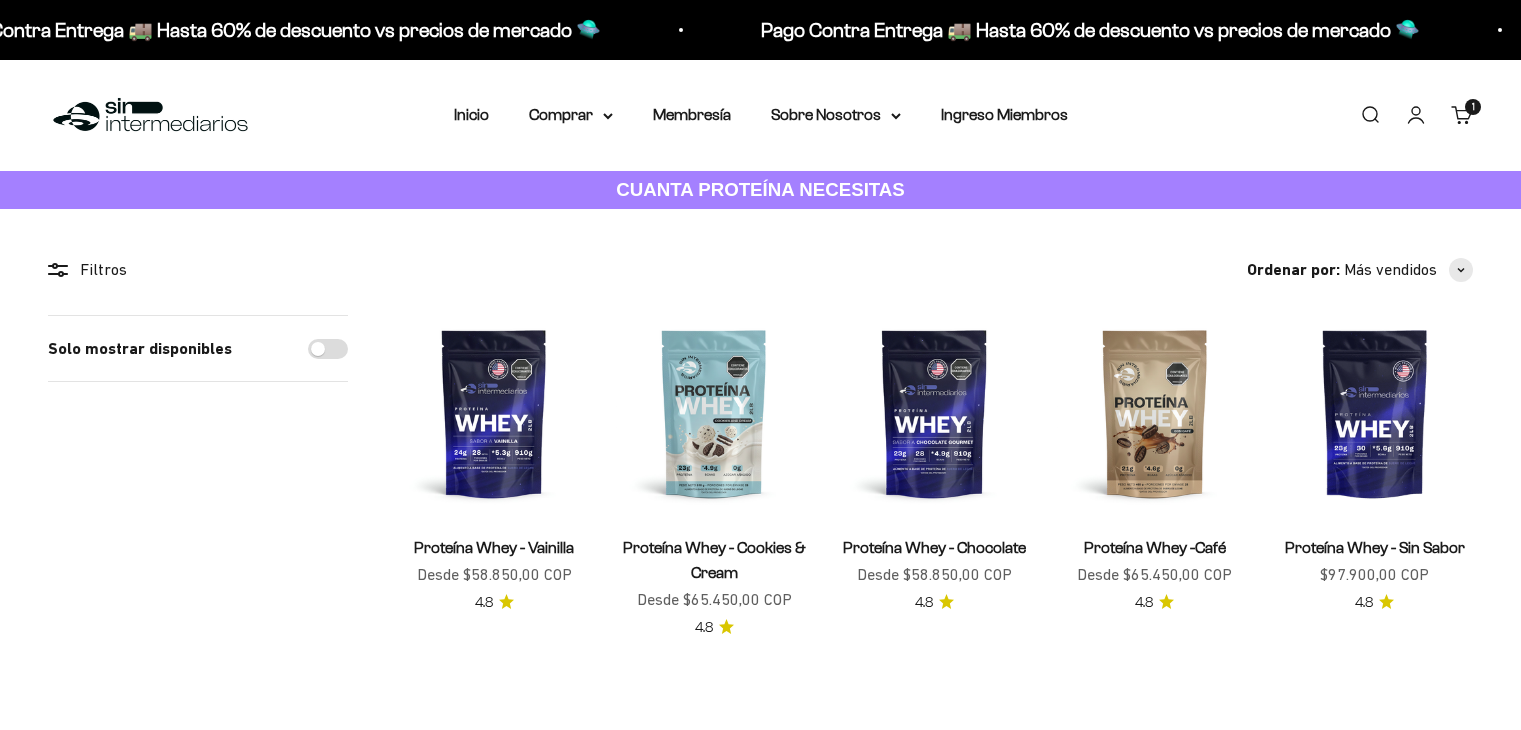 scroll, scrollTop: 202, scrollLeft: 0, axis: vertical 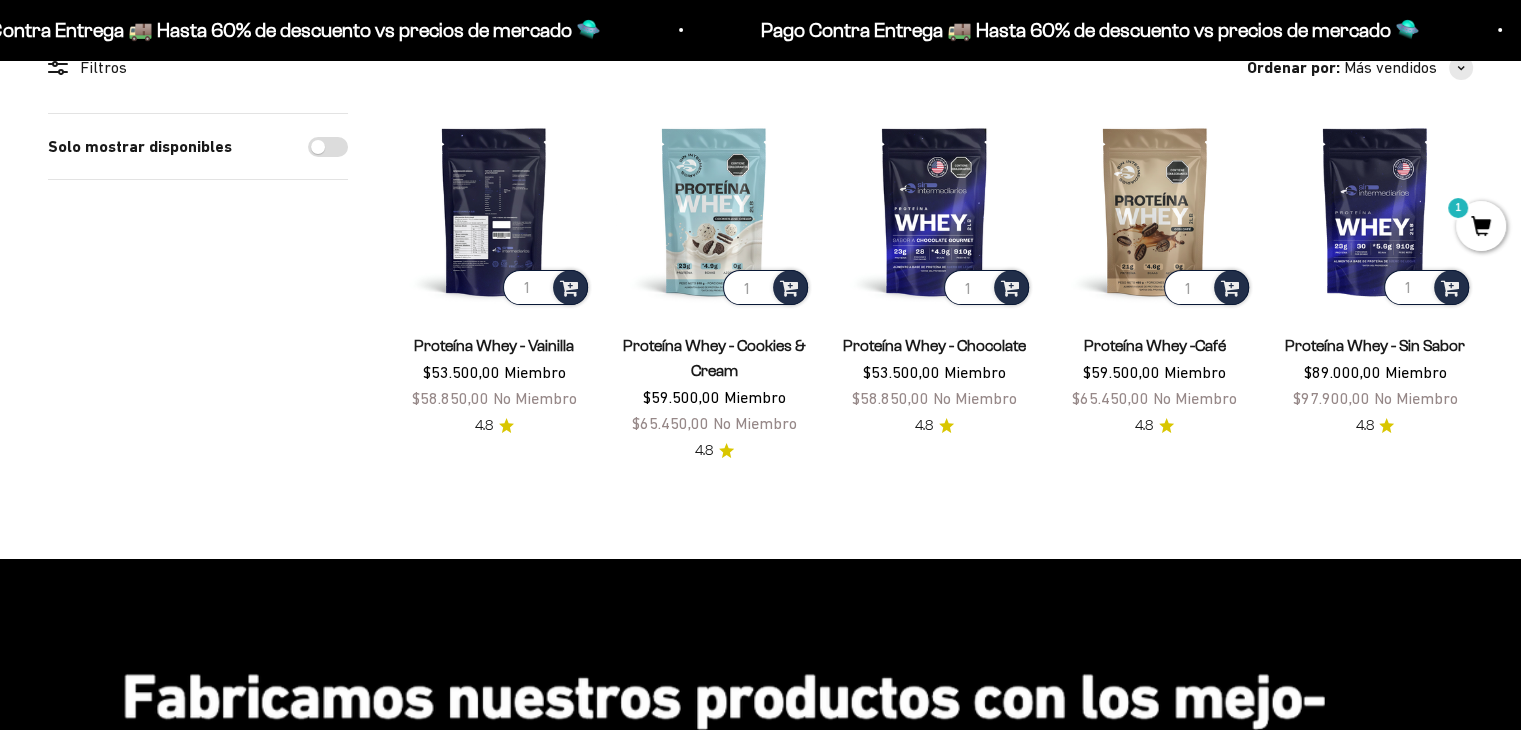 click at bounding box center (494, 211) 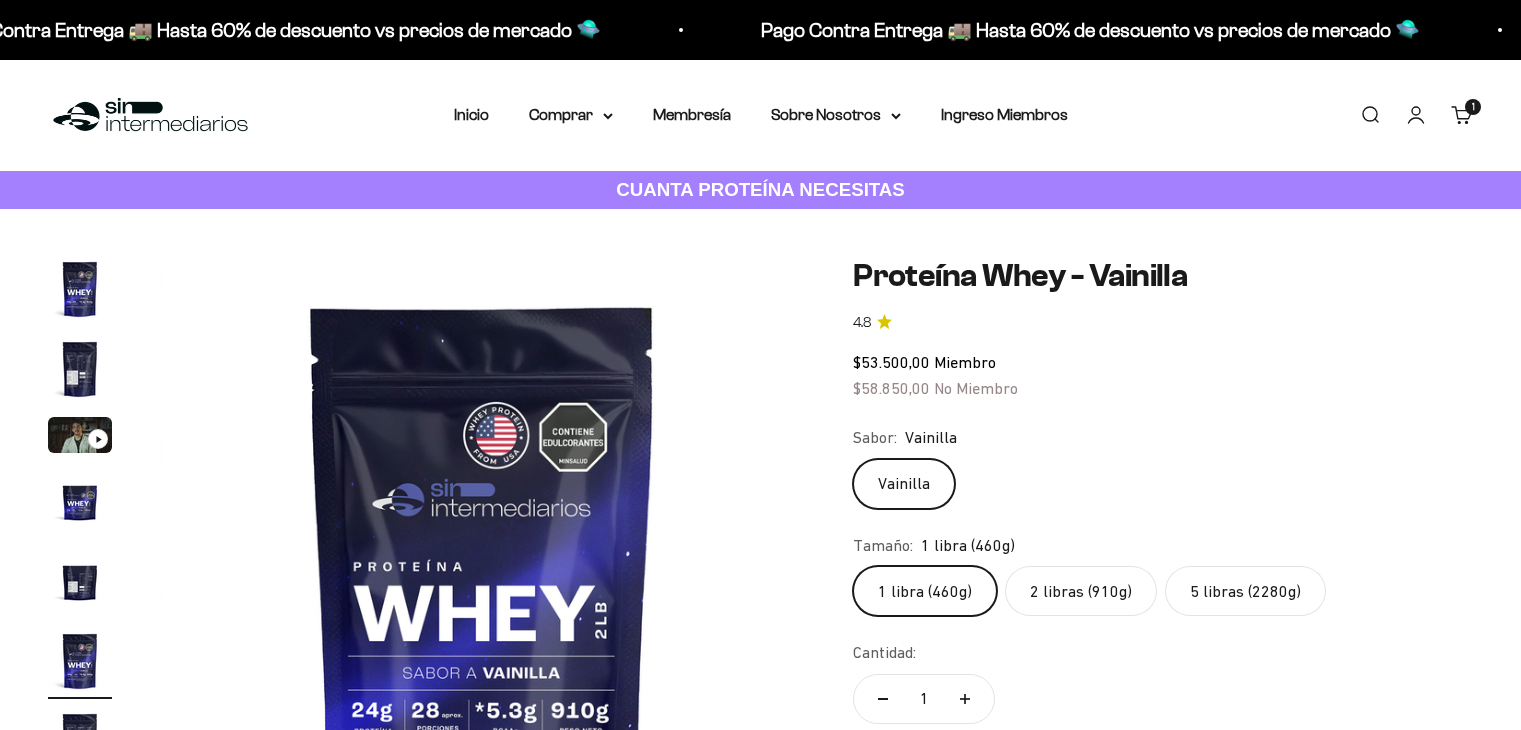 scroll, scrollTop: 0, scrollLeft: 0, axis: both 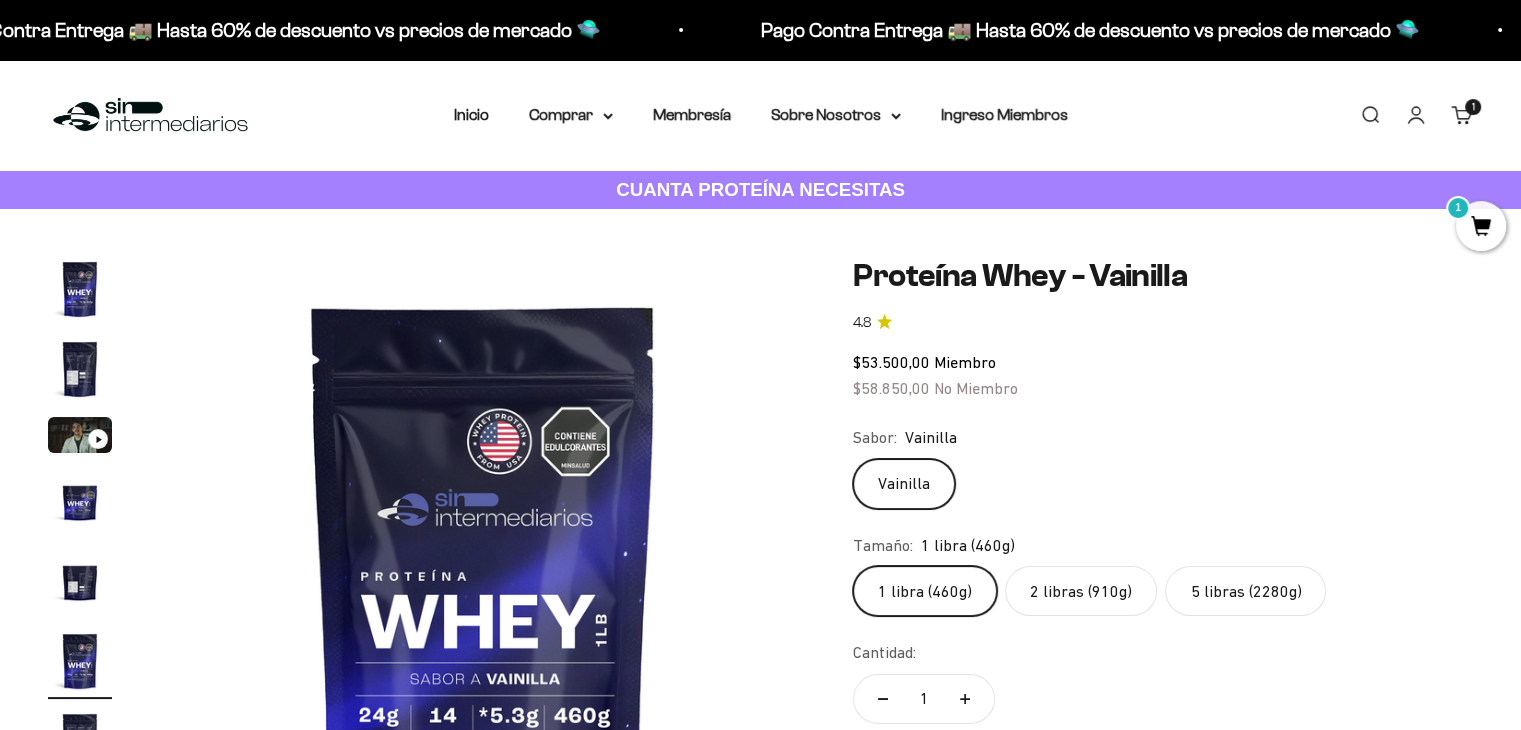 click on "2 libras (910g)" 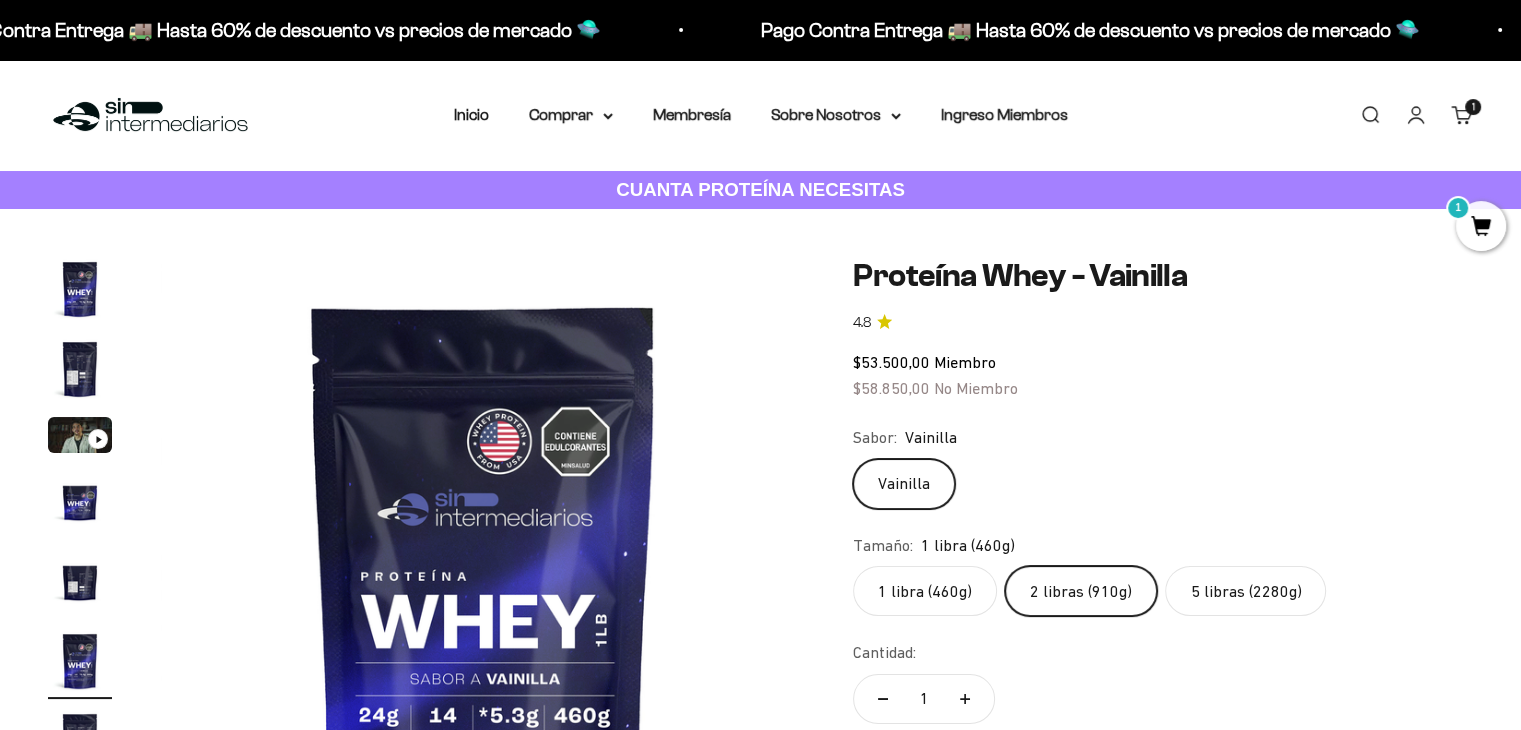scroll, scrollTop: 0, scrollLeft: 0, axis: both 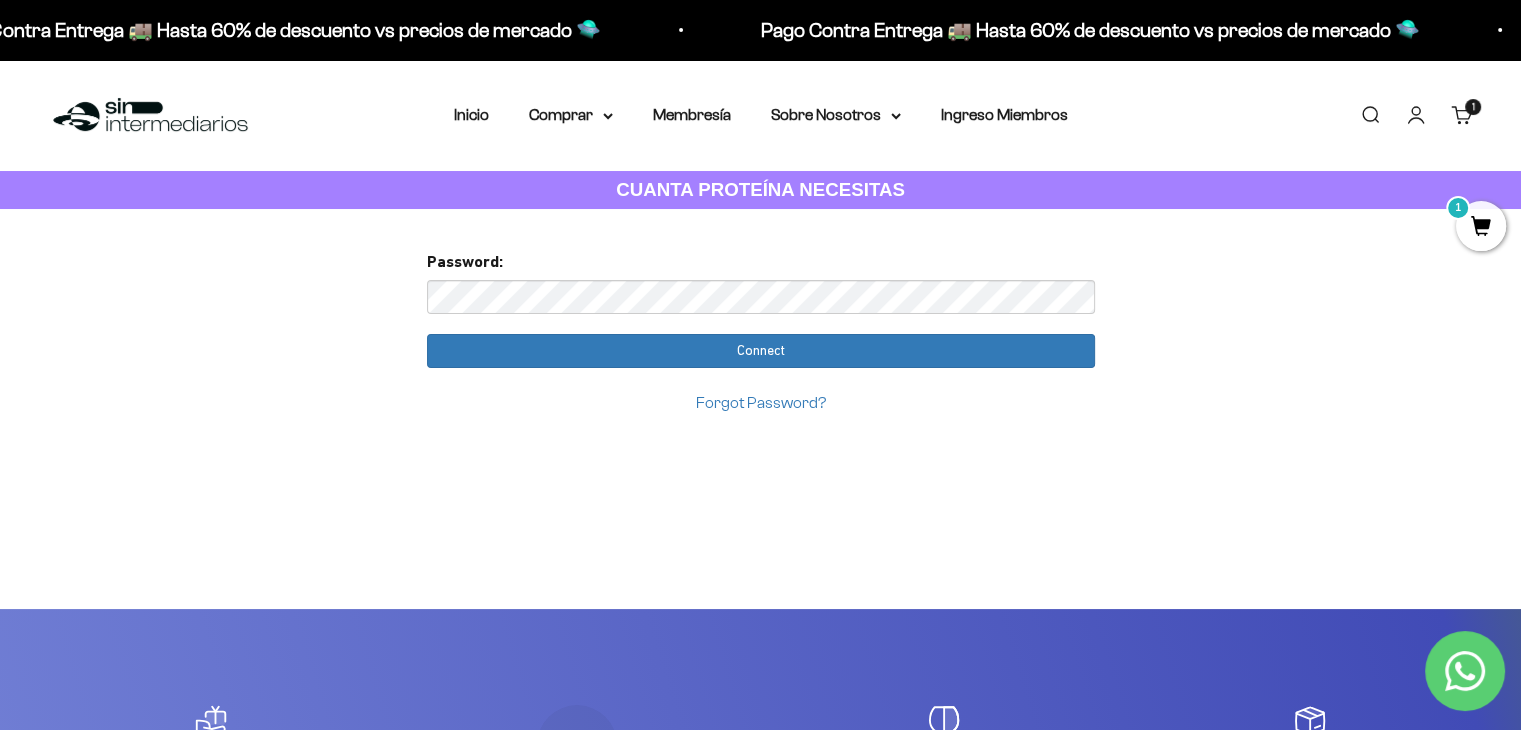 click on "Password:" at bounding box center [761, 281] 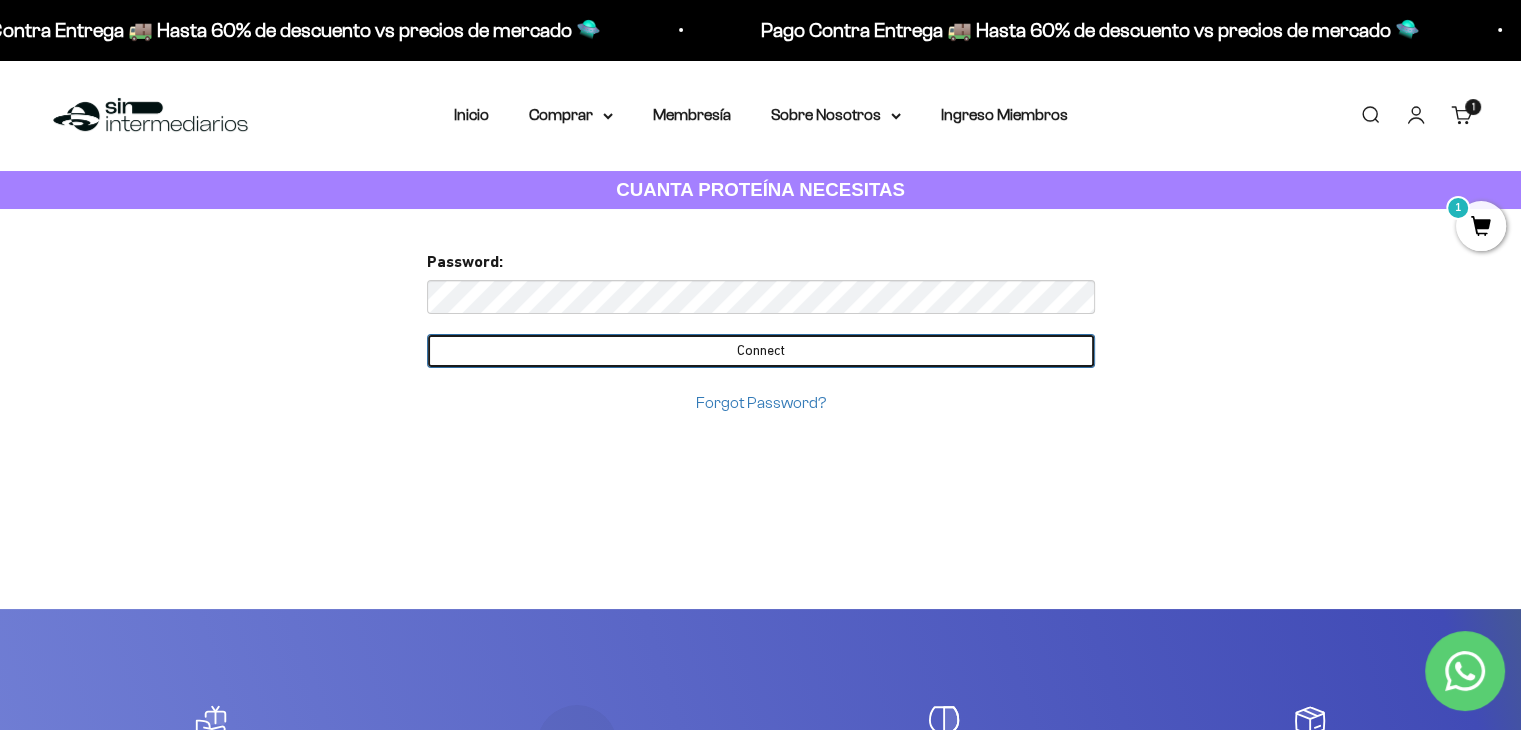 click on "Connect" at bounding box center (761, 351) 